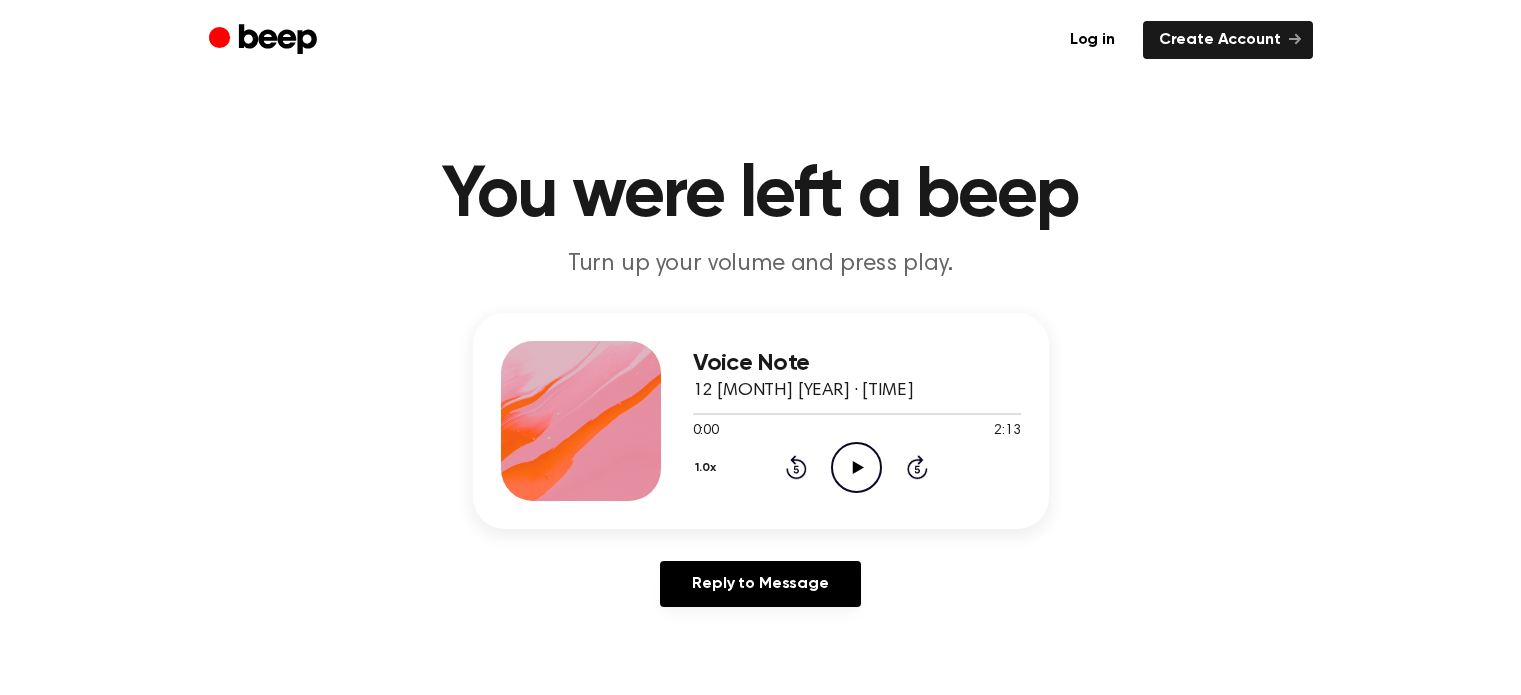 scroll, scrollTop: 0, scrollLeft: 0, axis: both 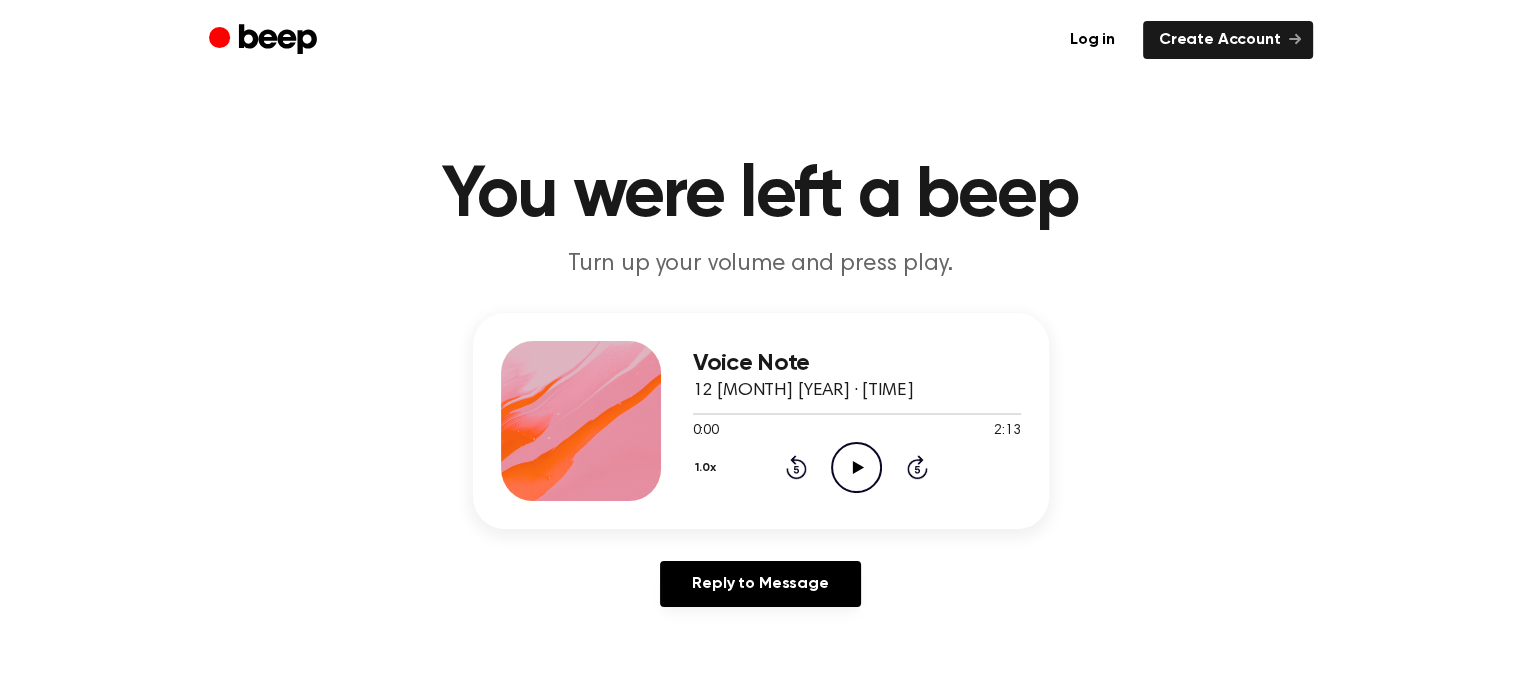 click on "Play Audio" 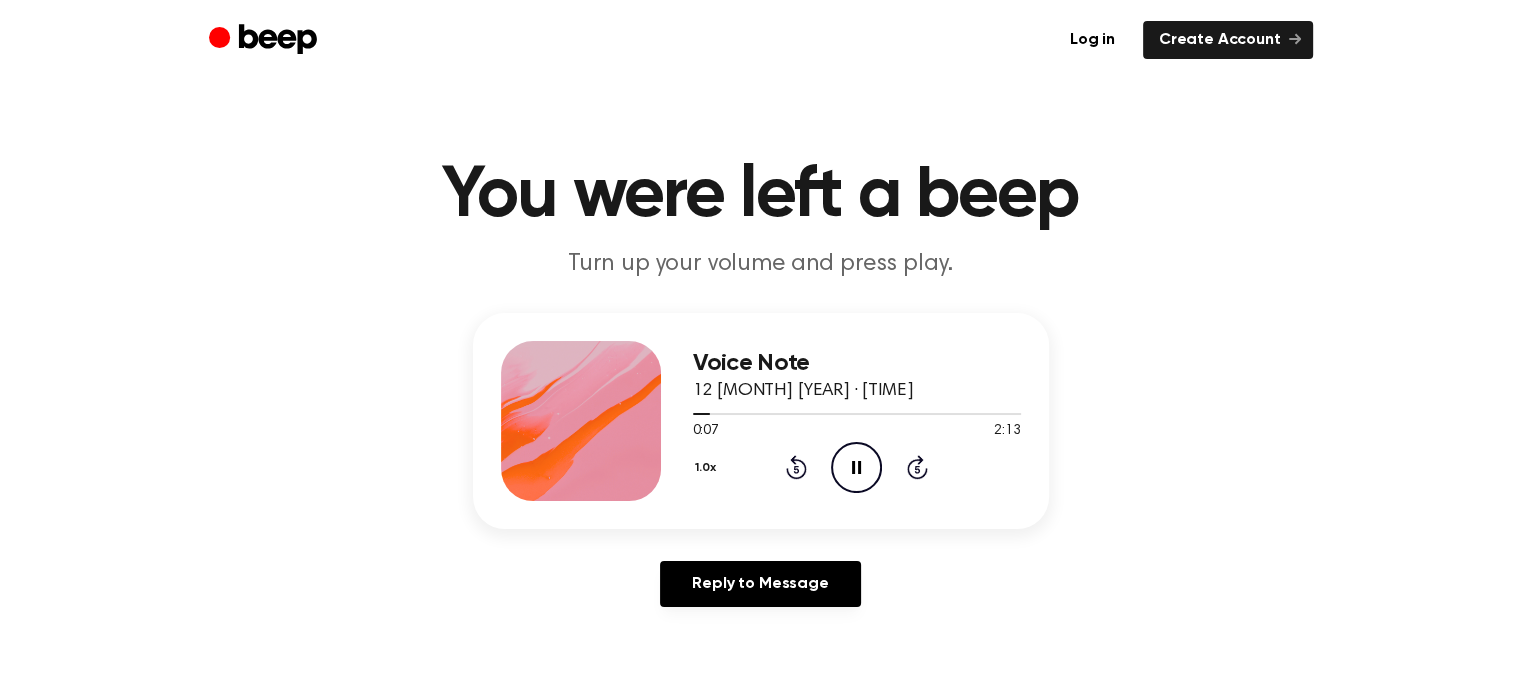 click on "Pause Audio" 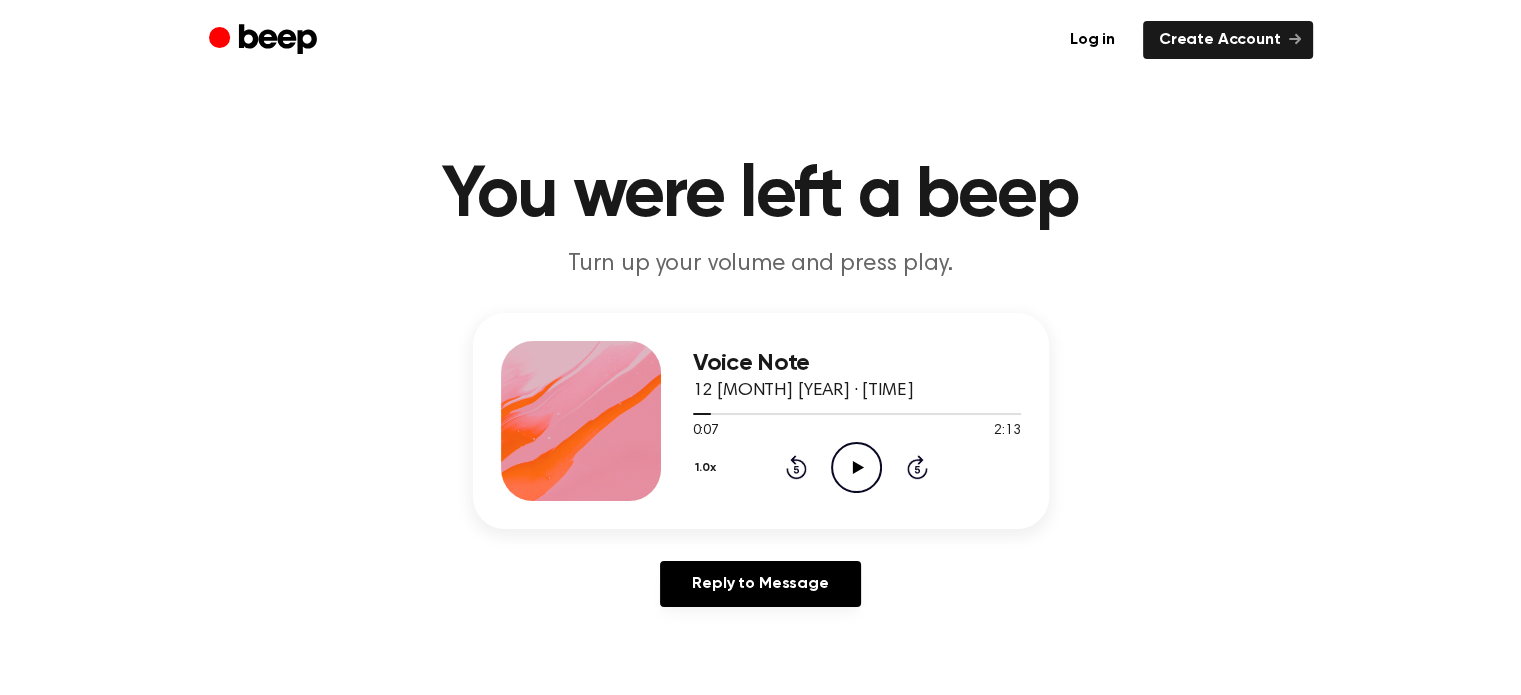 click on "Play Audio" 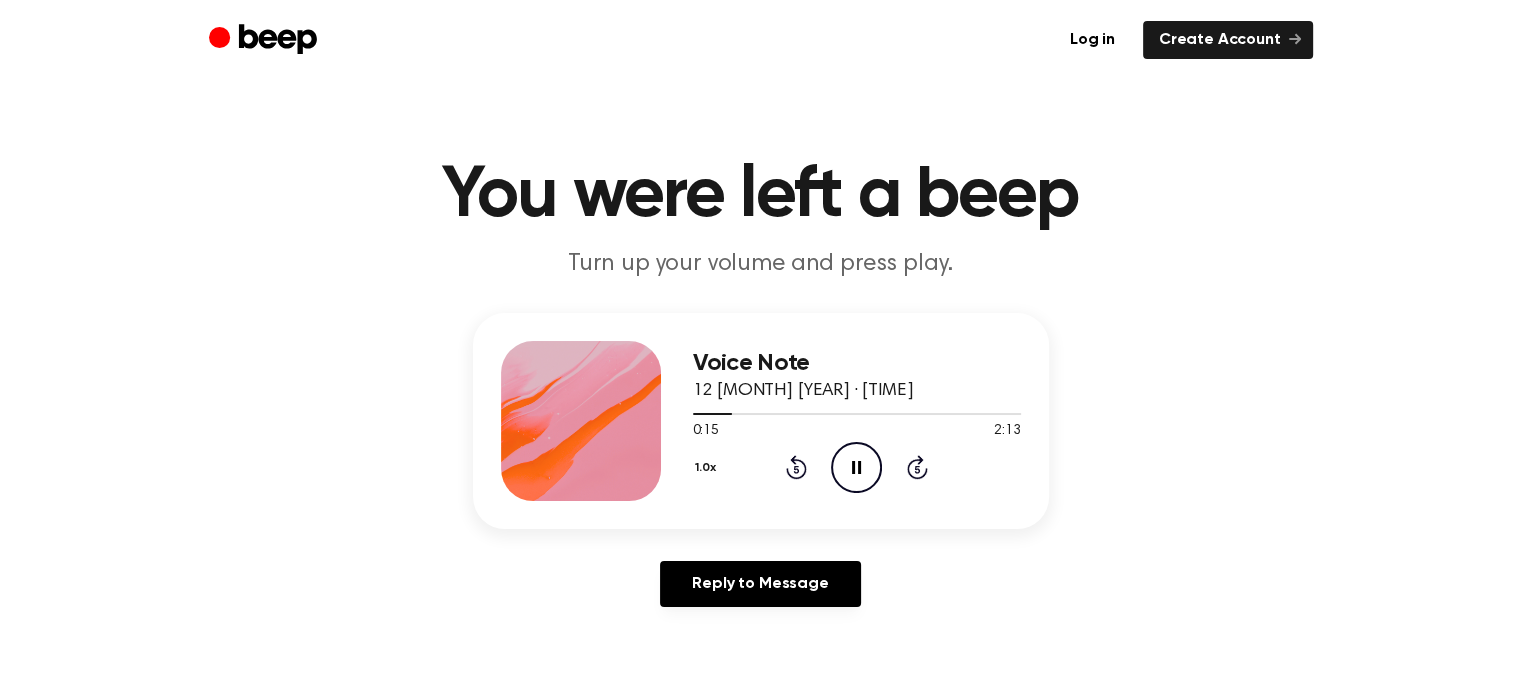 click on "Pause Audio" 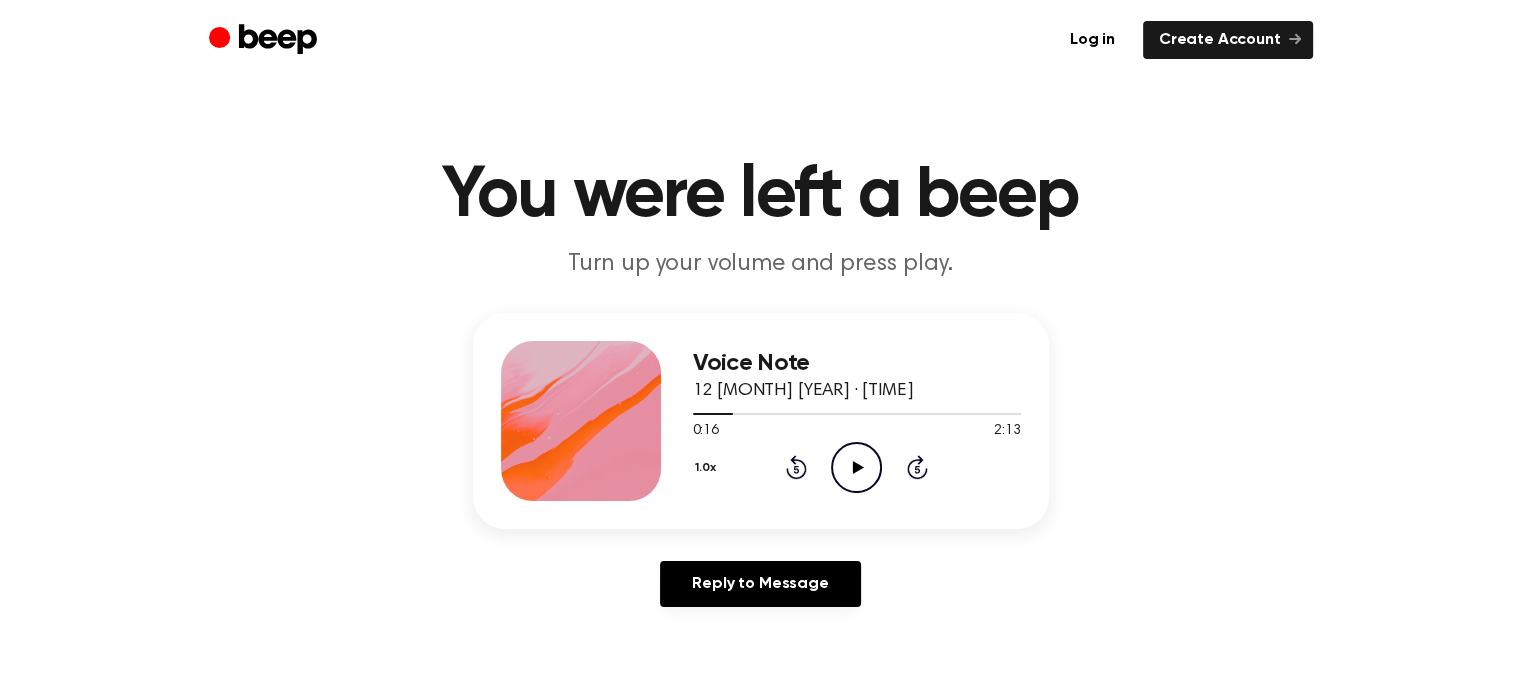 click on "Play Audio" 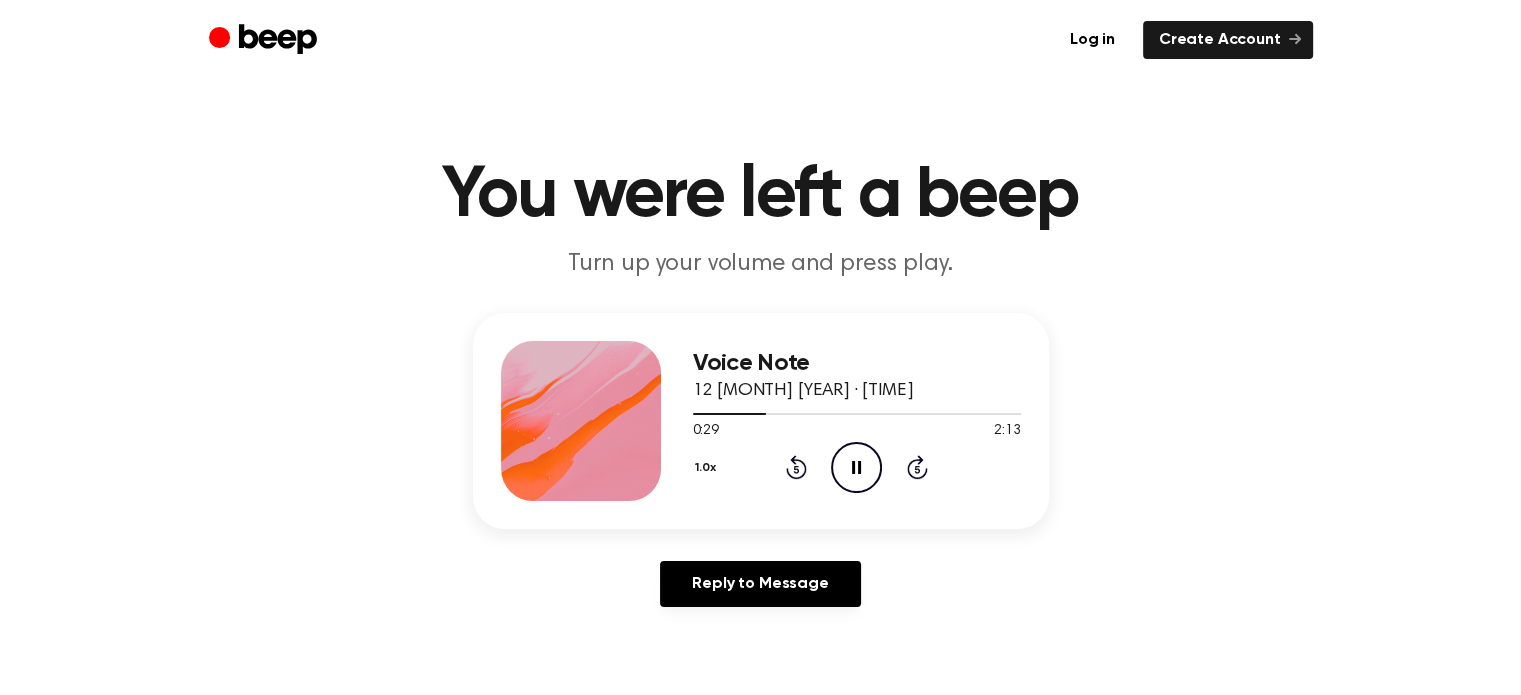 click on "Pause Audio" 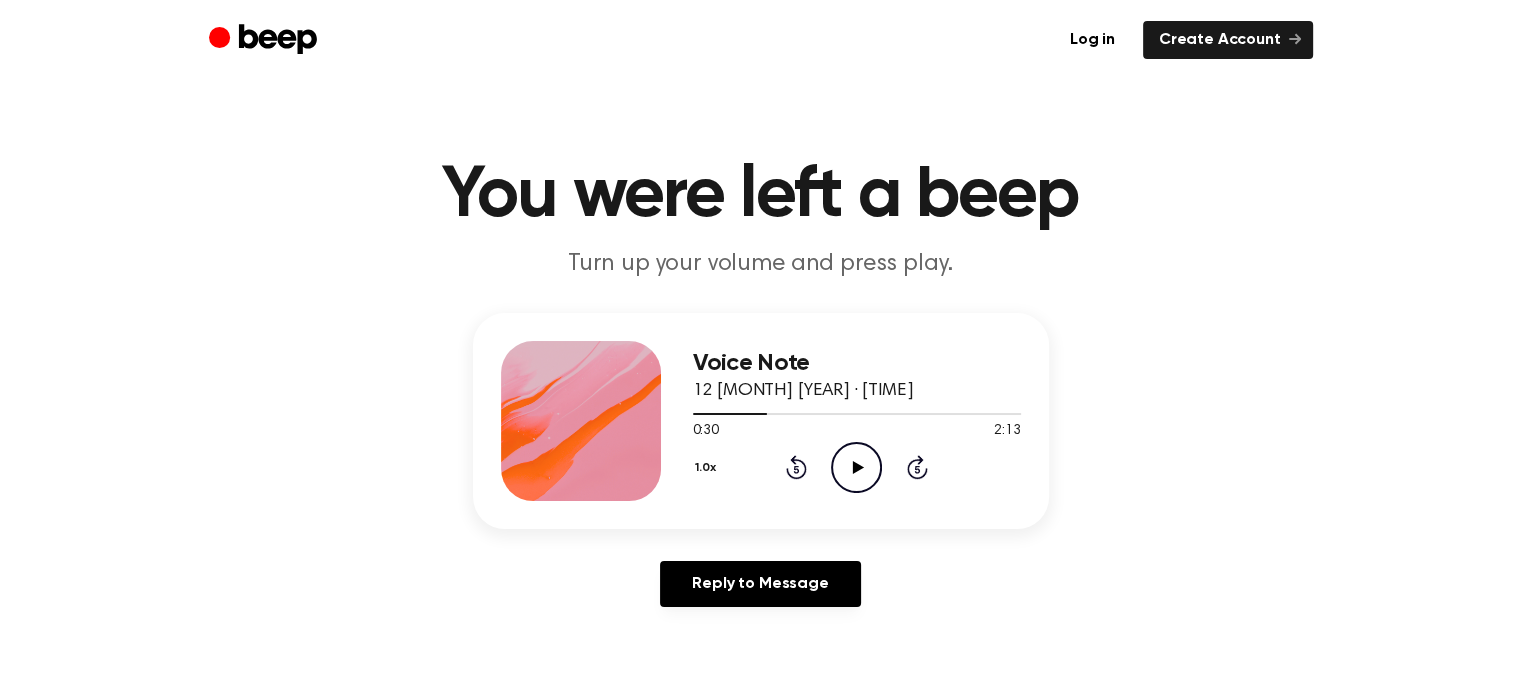 click on "Play Audio" 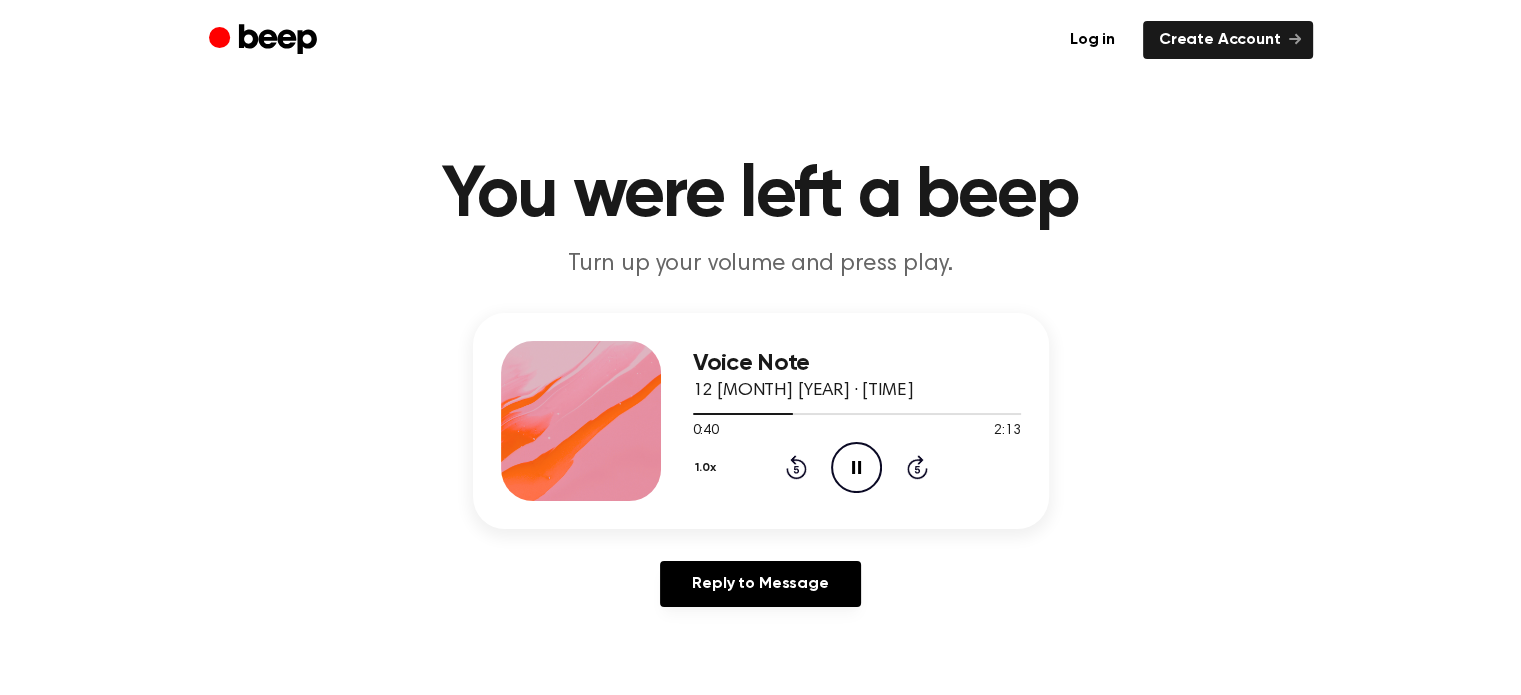 click on "Skip 5 seconds" 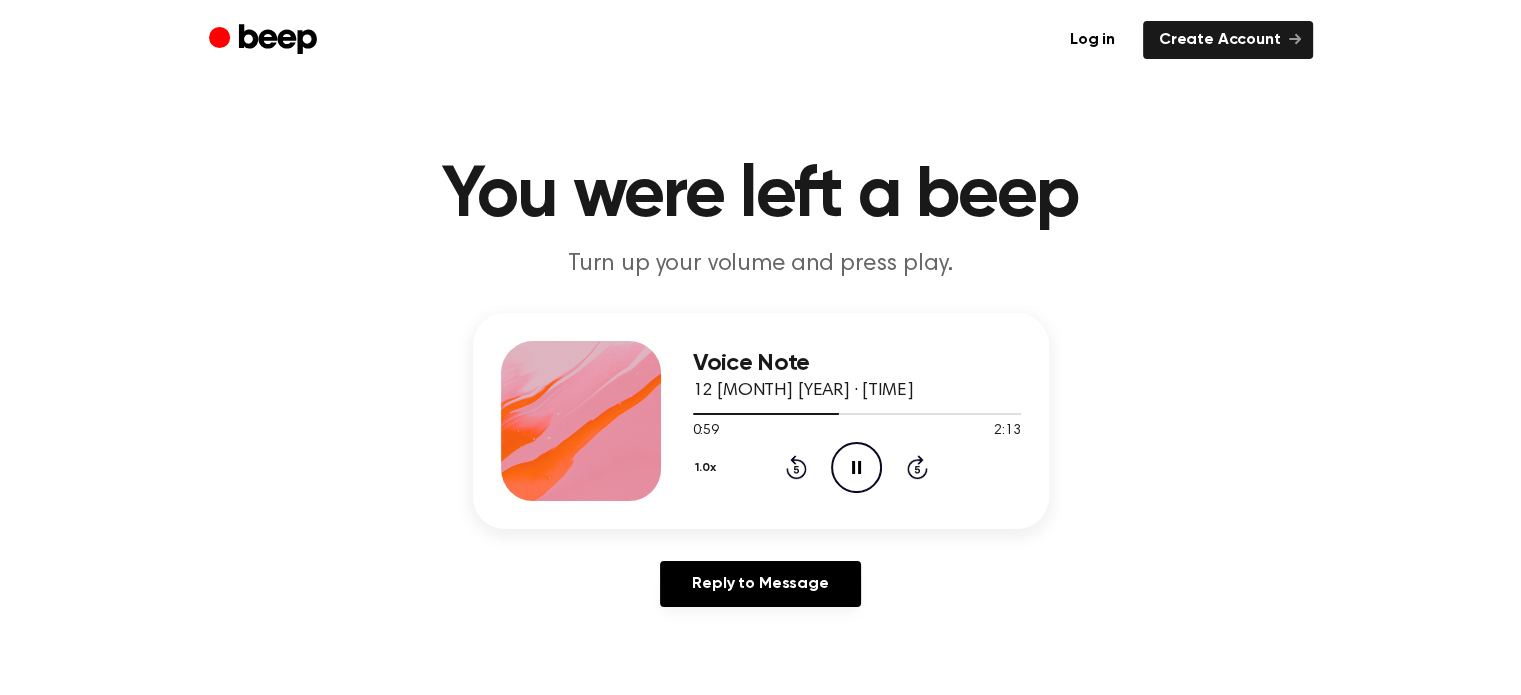 click 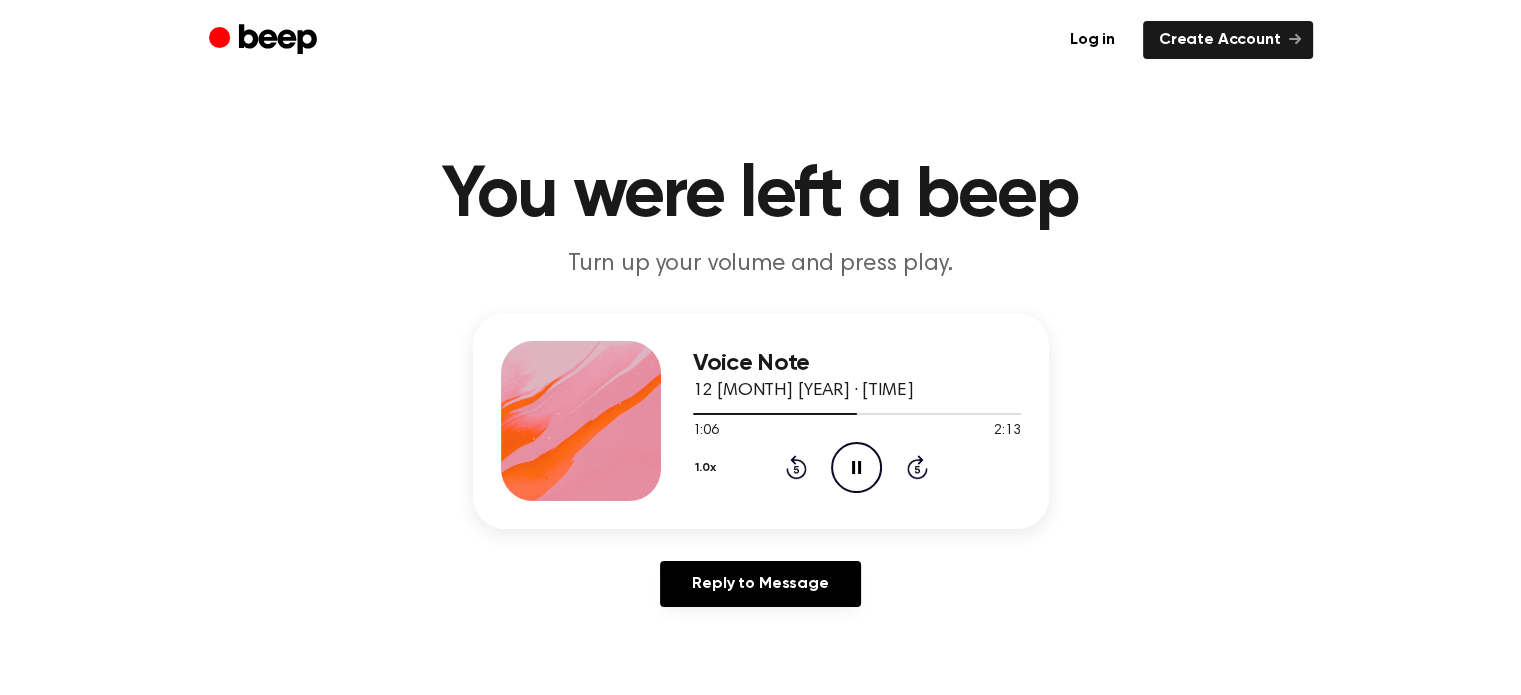 click on "Rewind 5 seconds" 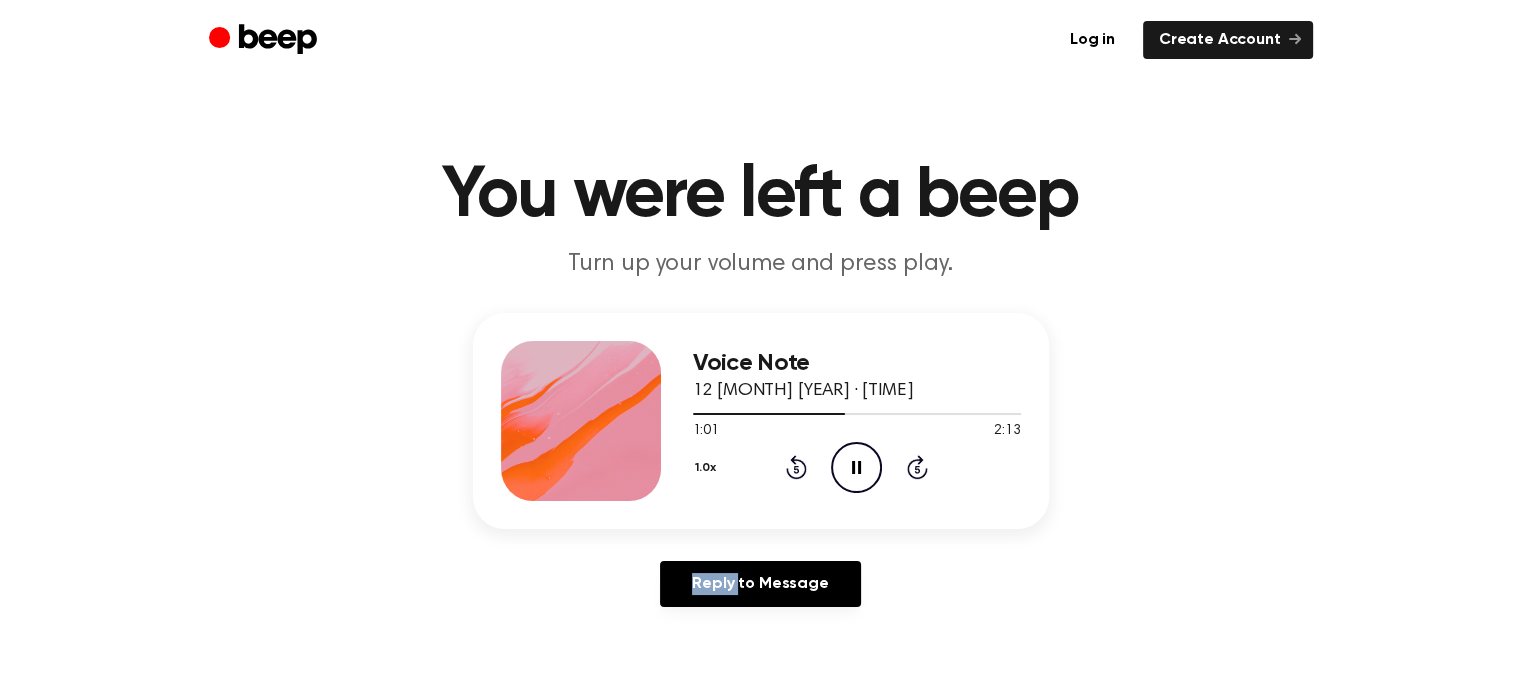click on "Rewind 5 seconds" 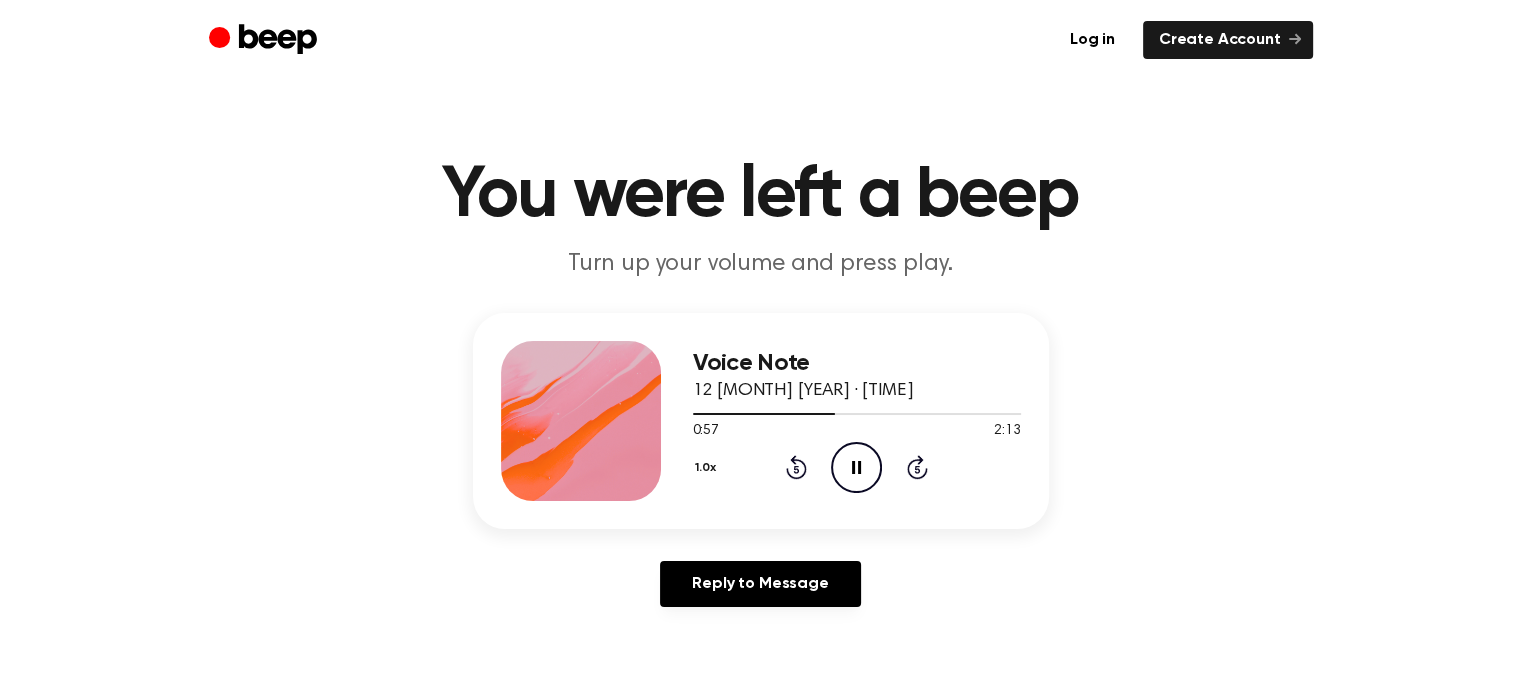 drag, startPoint x: 1023, startPoint y: 527, endPoint x: 853, endPoint y: 451, distance: 186.21494 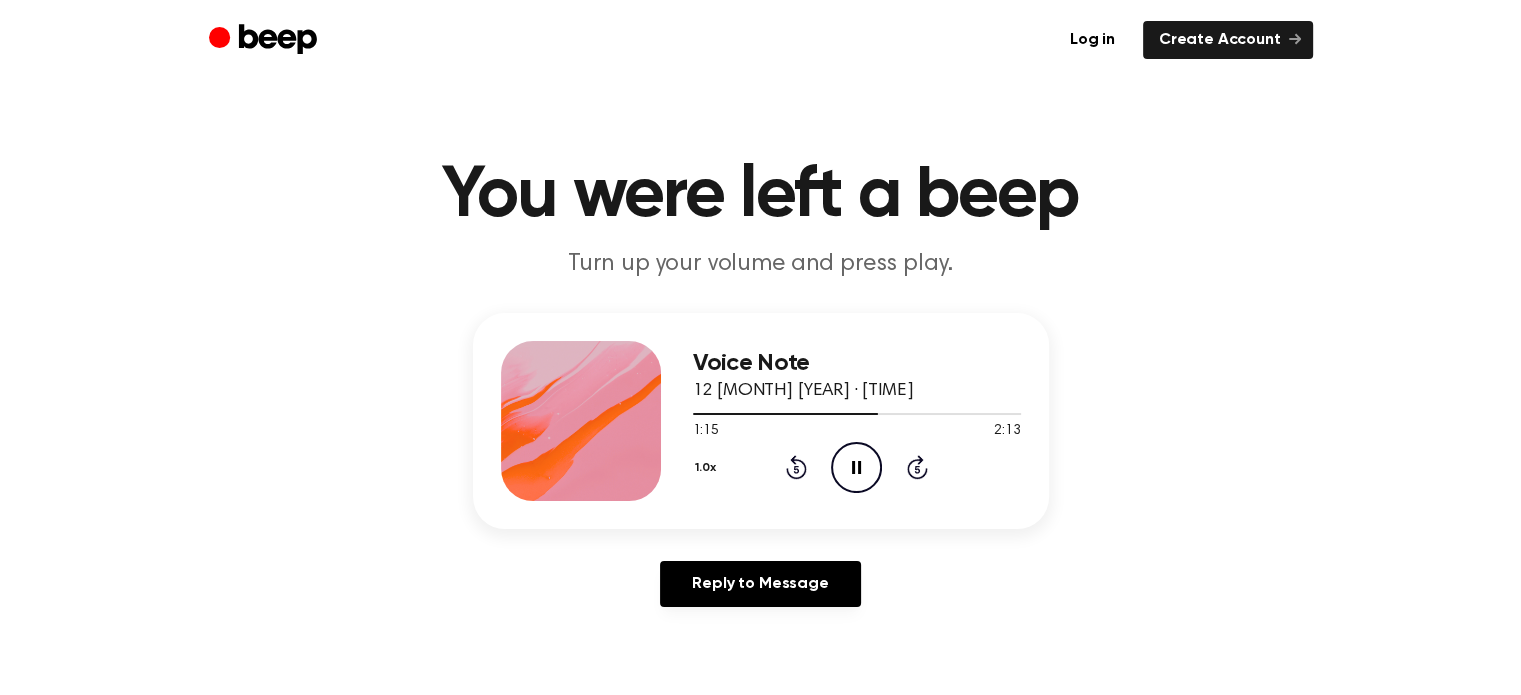 click on "Pause Audio" 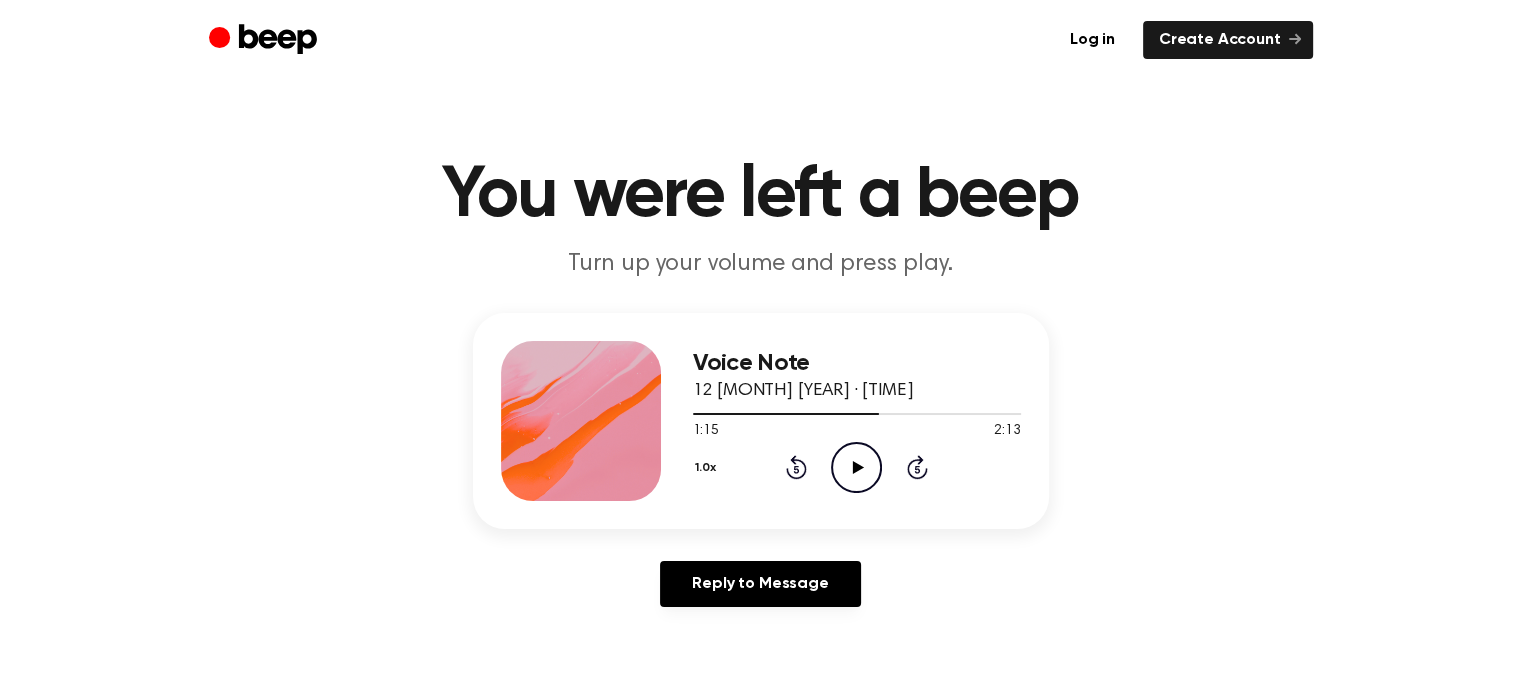 click on "Play Audio" 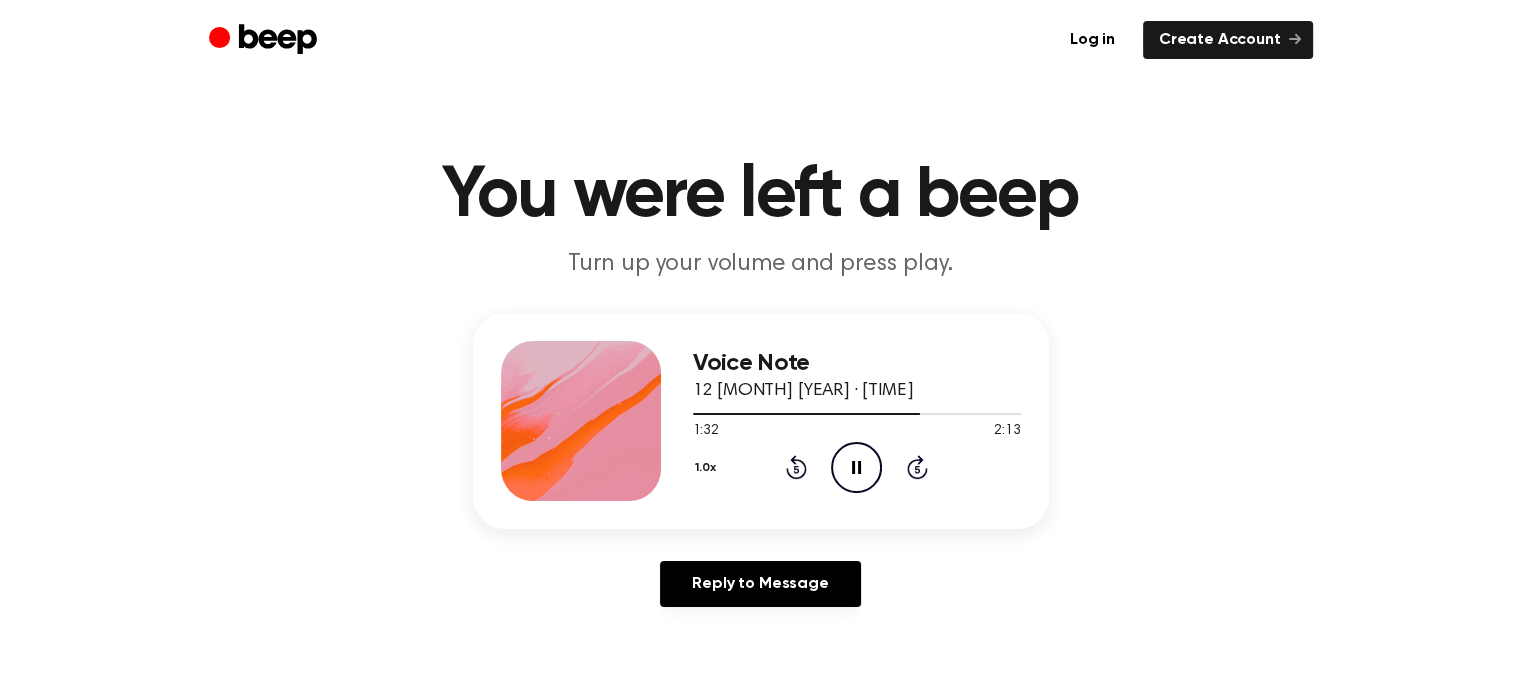 click 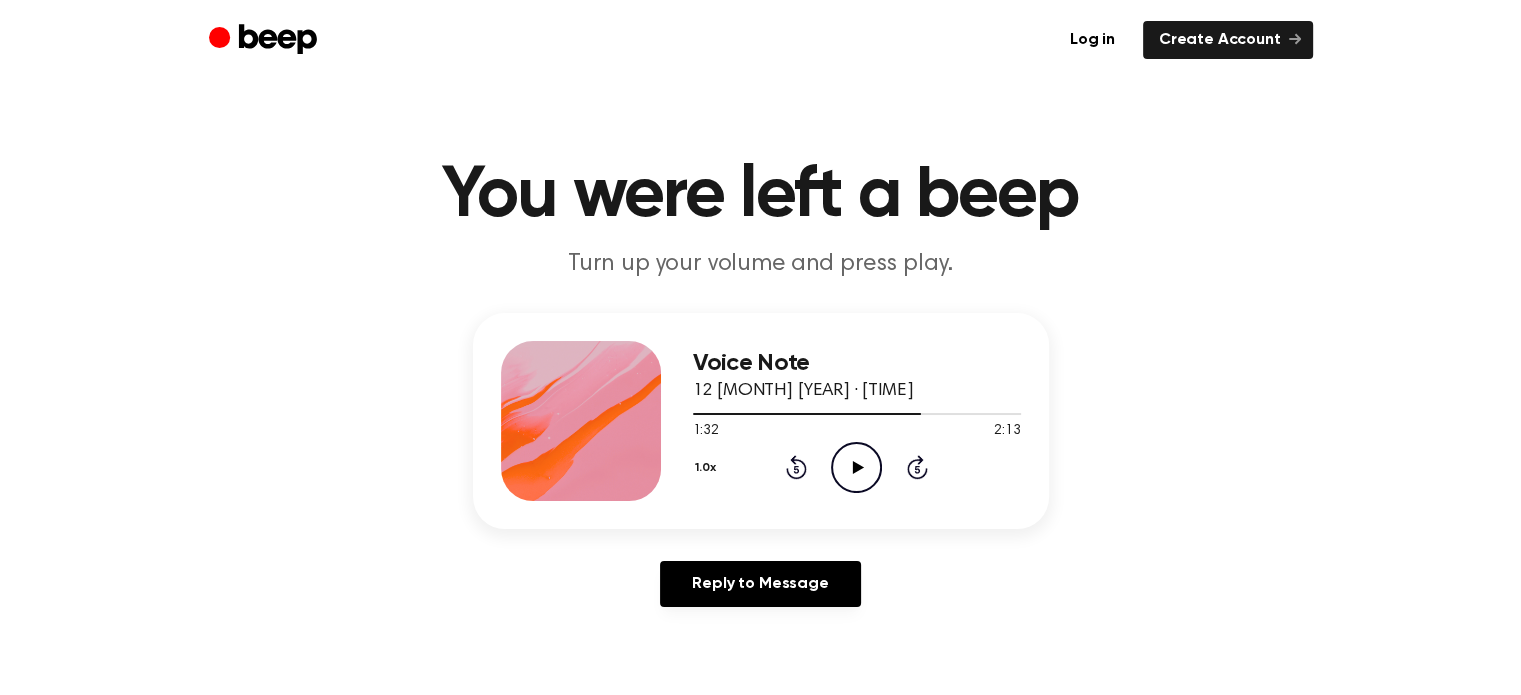 click on "1:32 2:13" at bounding box center [857, 431] 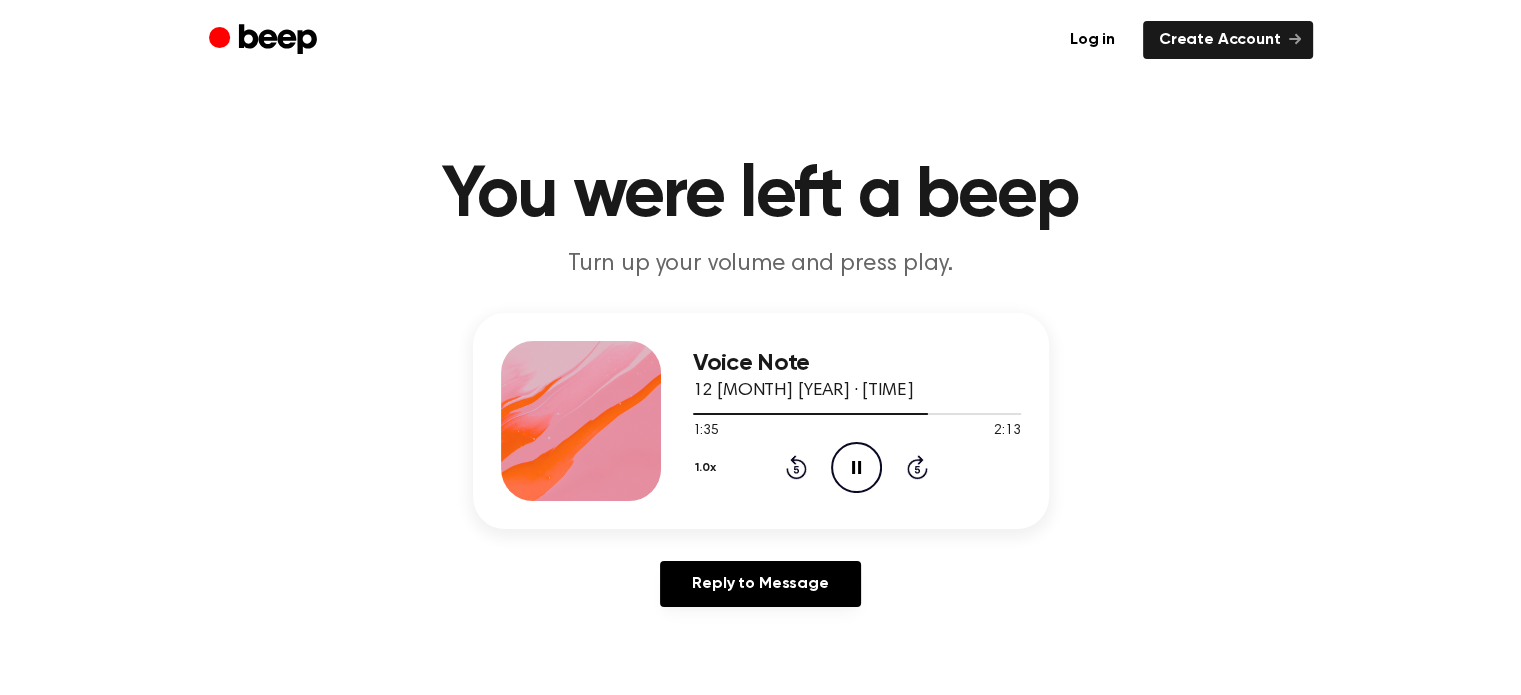 click 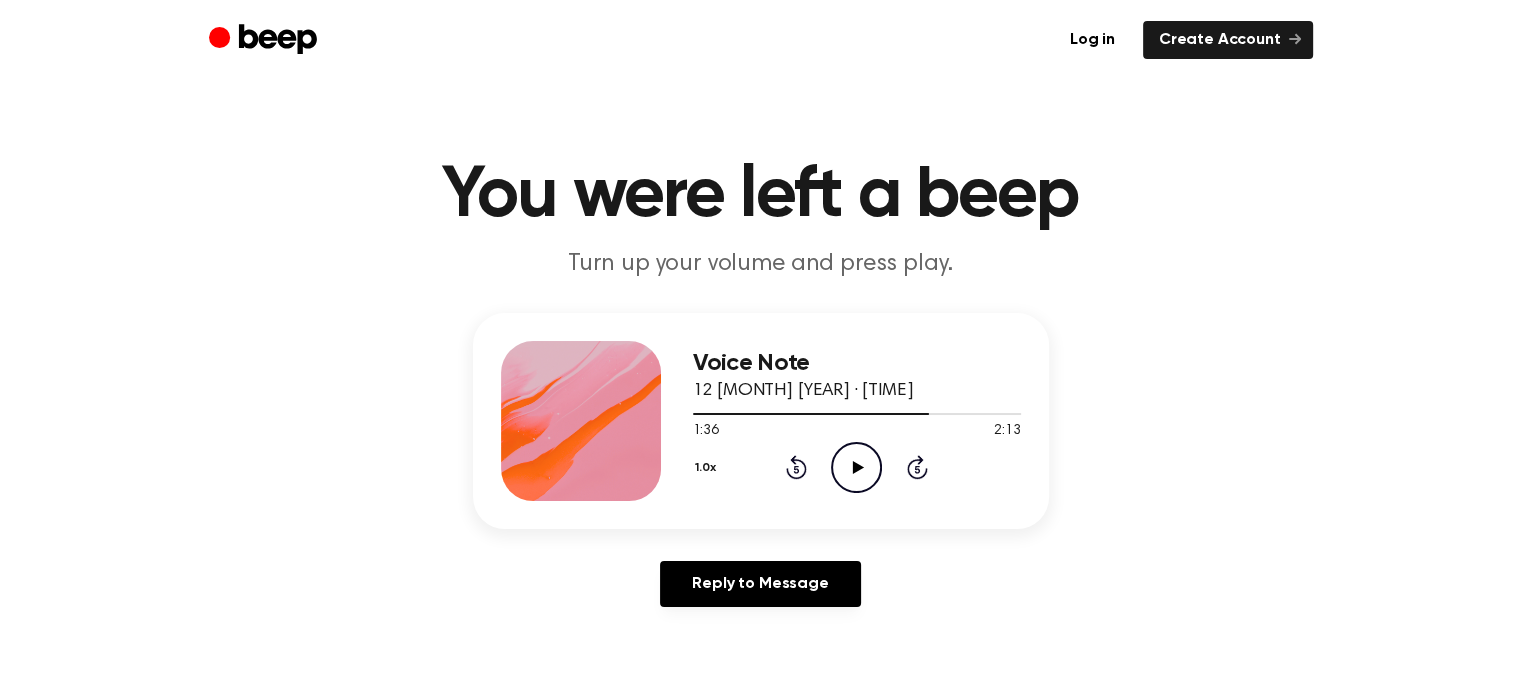 click on "1.0x Rewind 5 seconds Play Audio Skip 5 seconds" at bounding box center [857, 467] 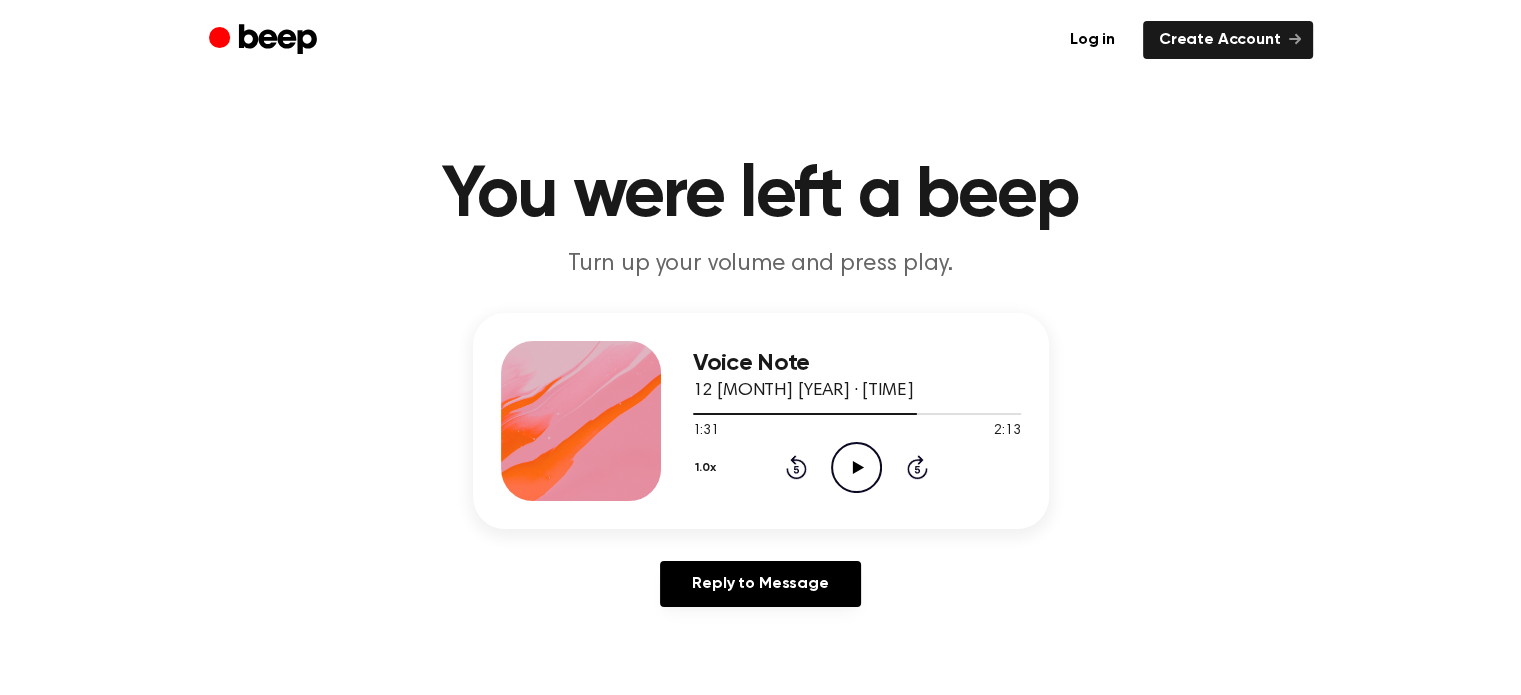 click on "Play Audio" 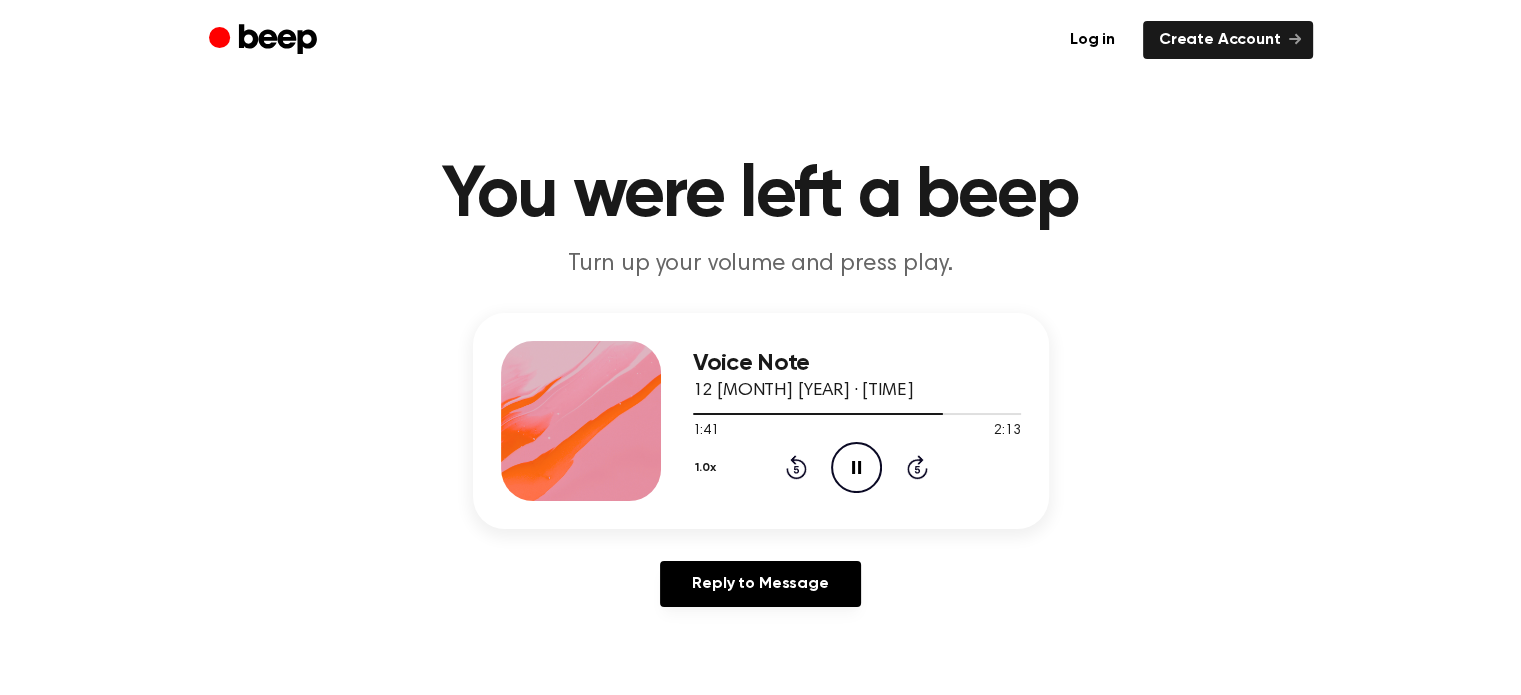 click on "Pause Audio" 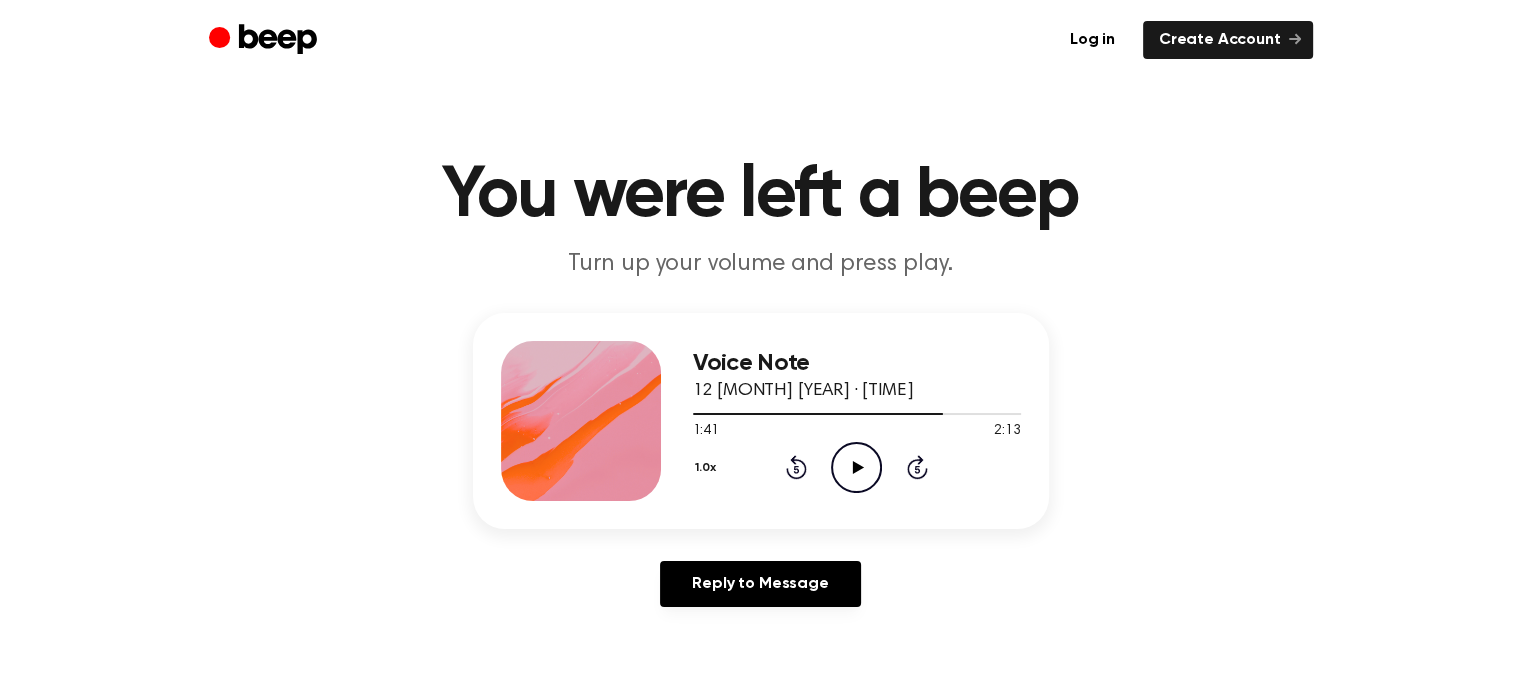 click on "Play Audio" 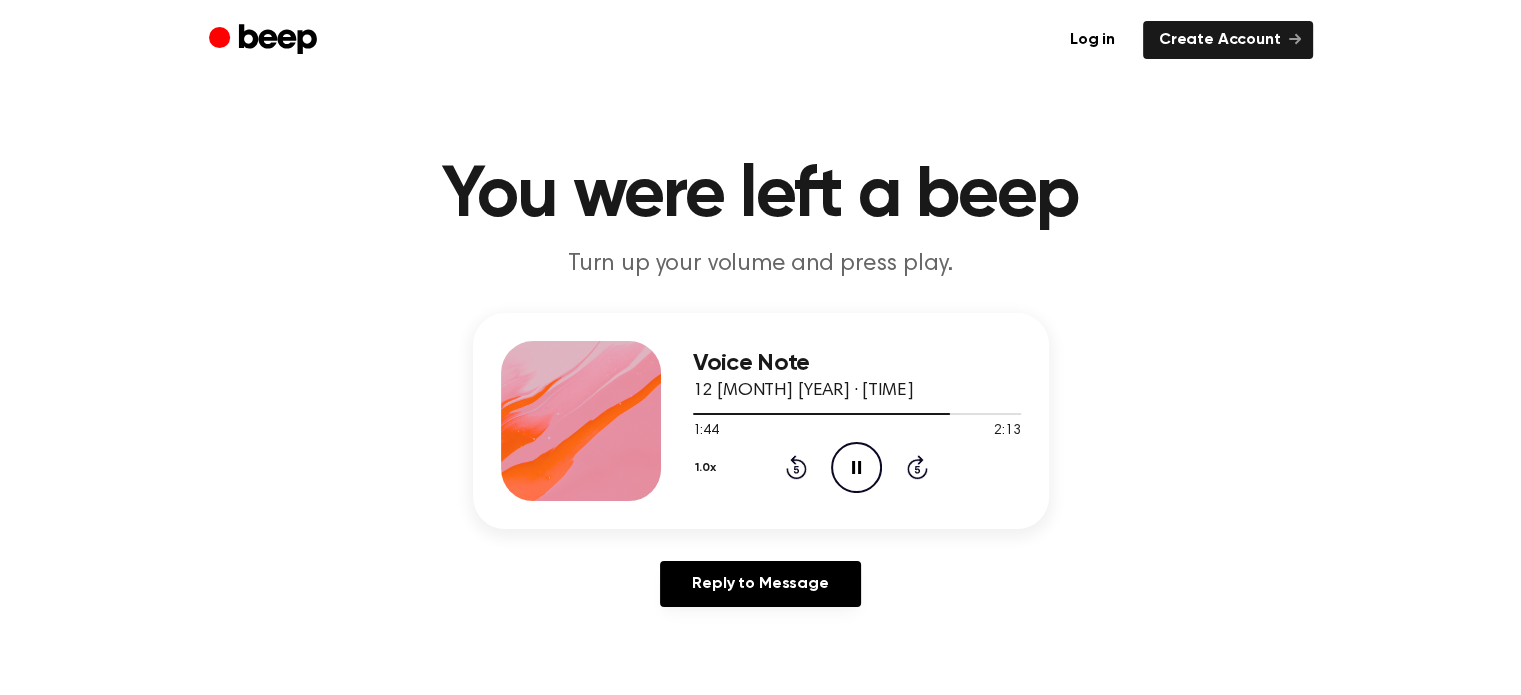 click 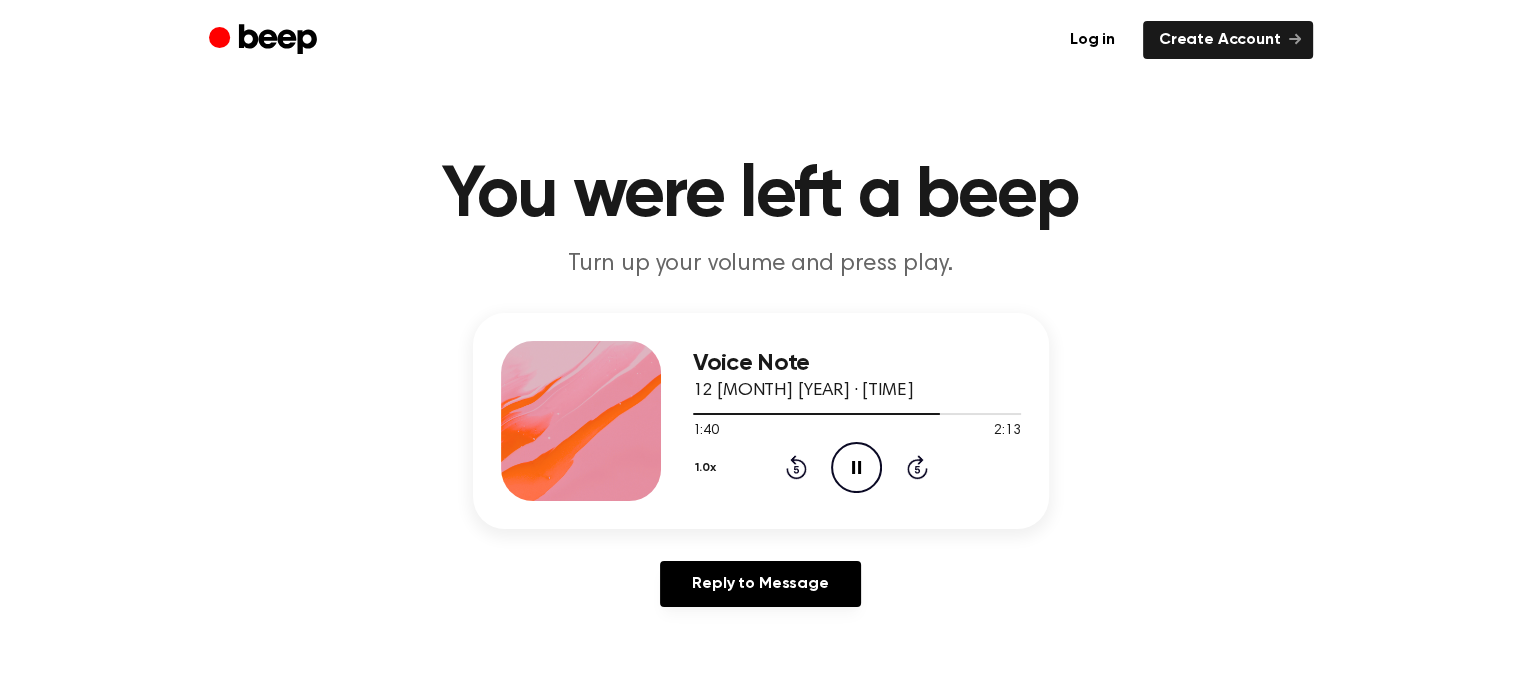 click 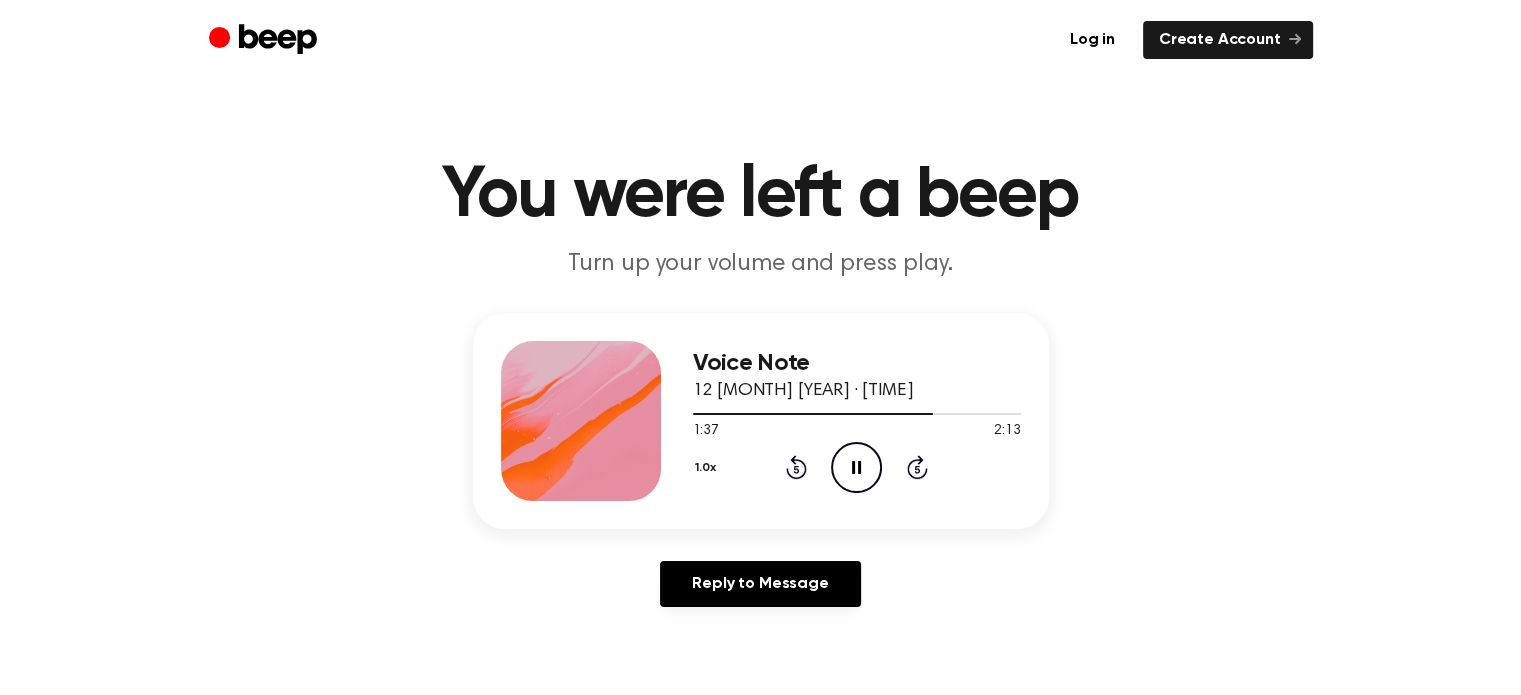 click on "Pause Audio" 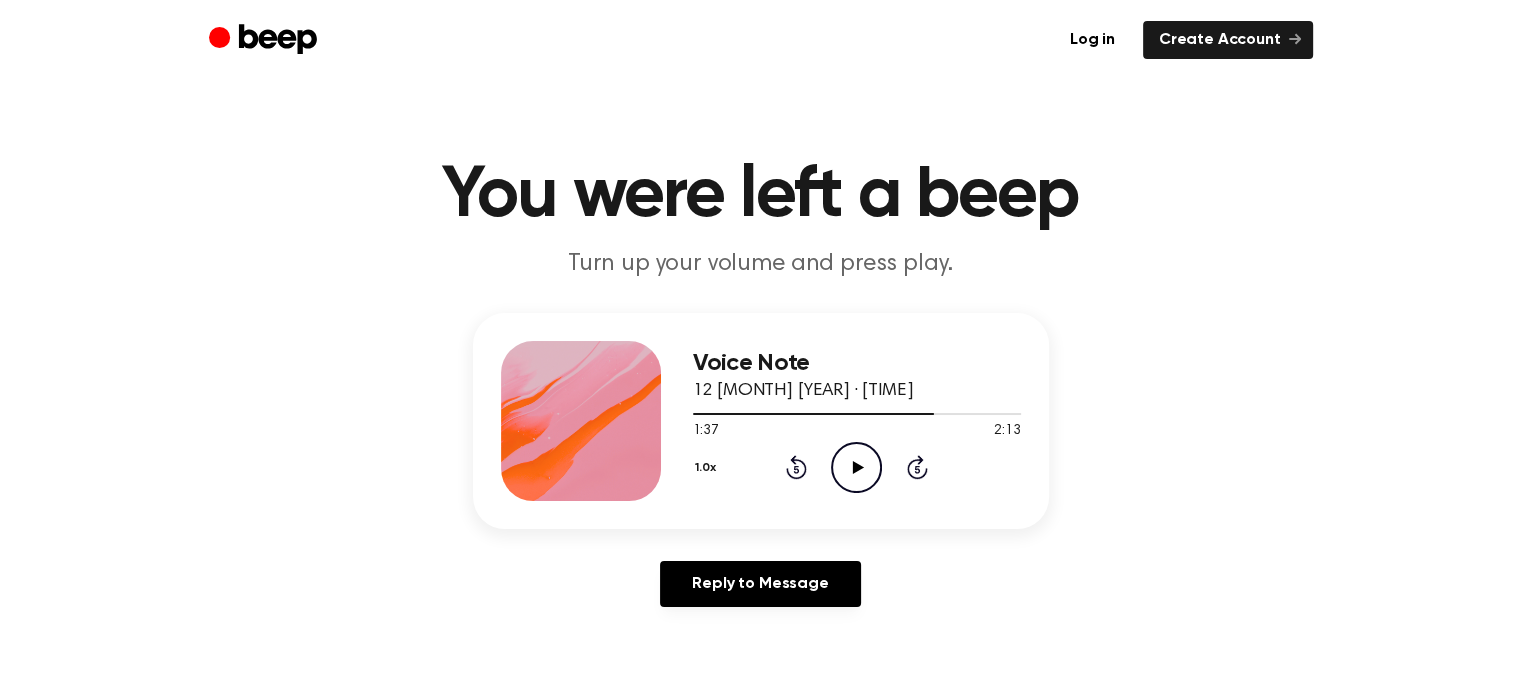 click on "Play Audio" 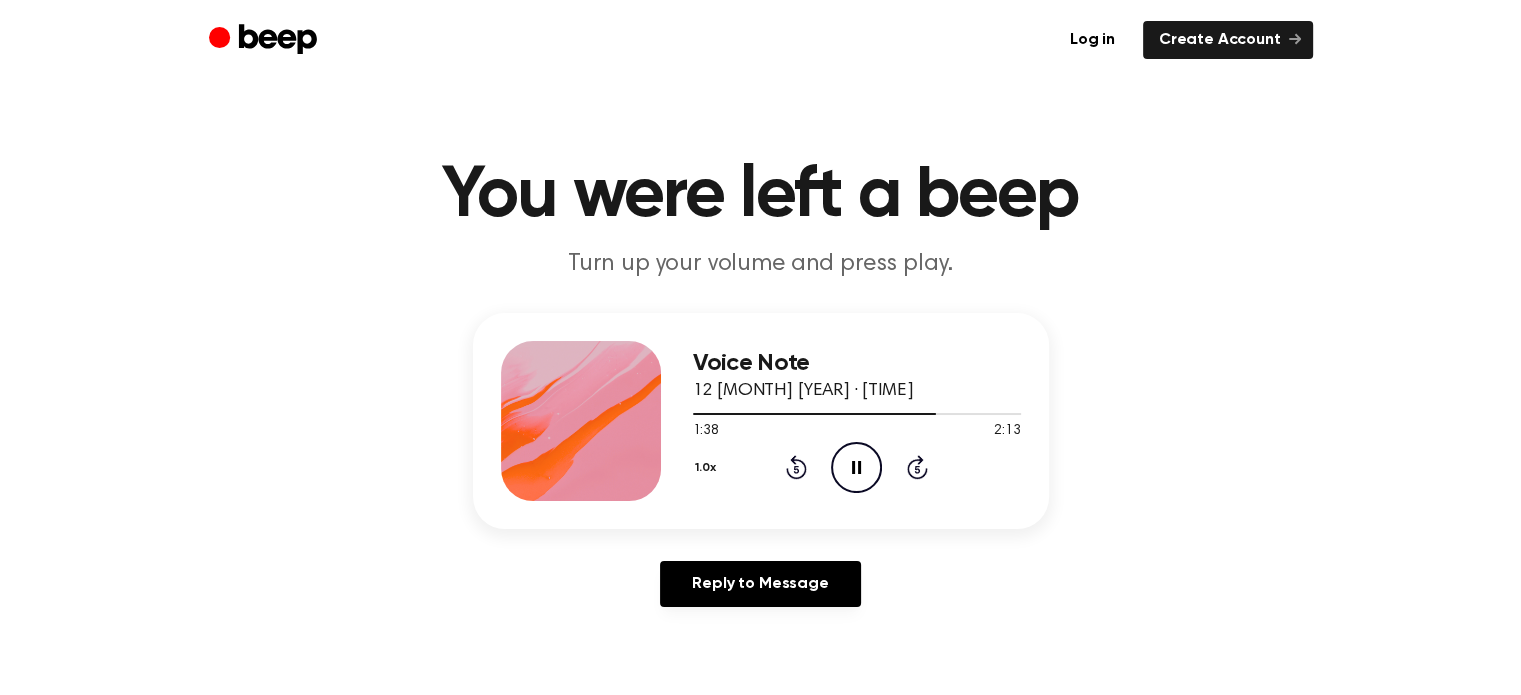 click on "Pause Audio" 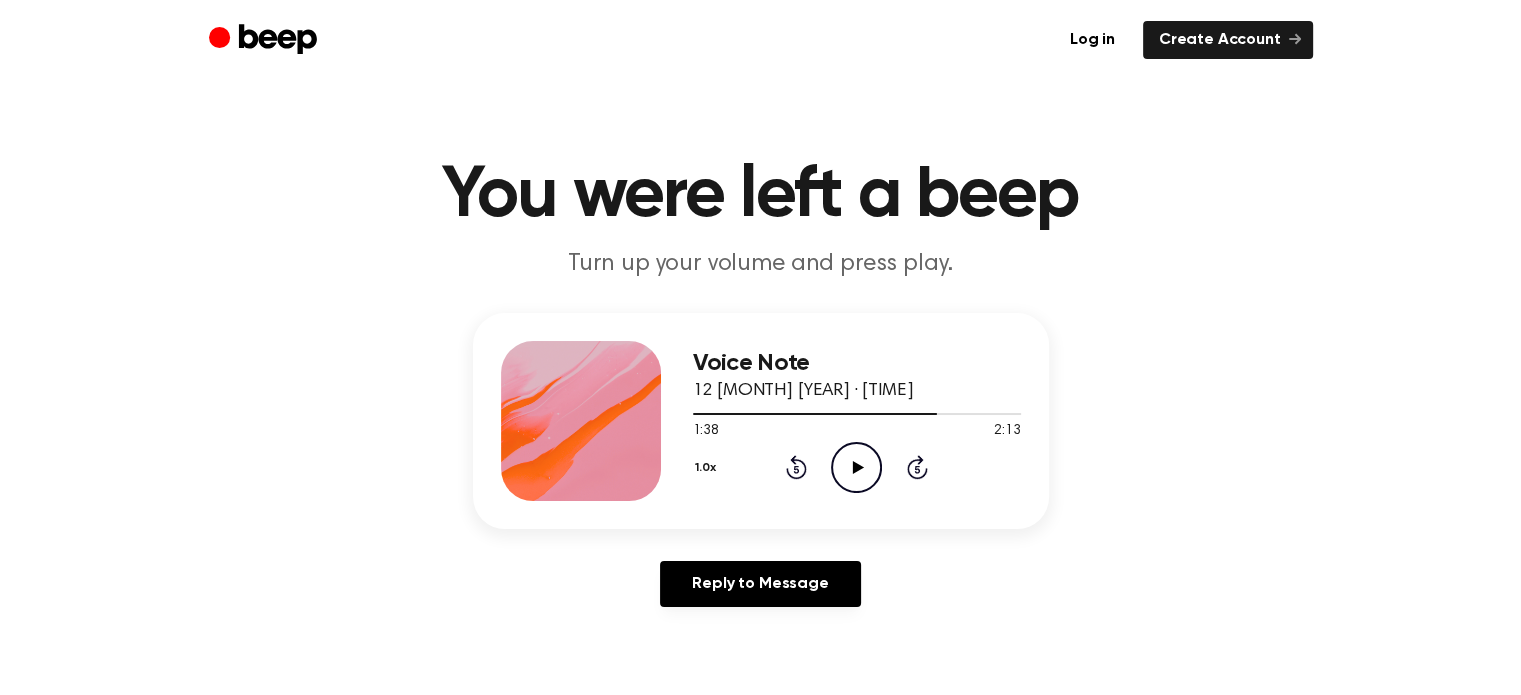 click 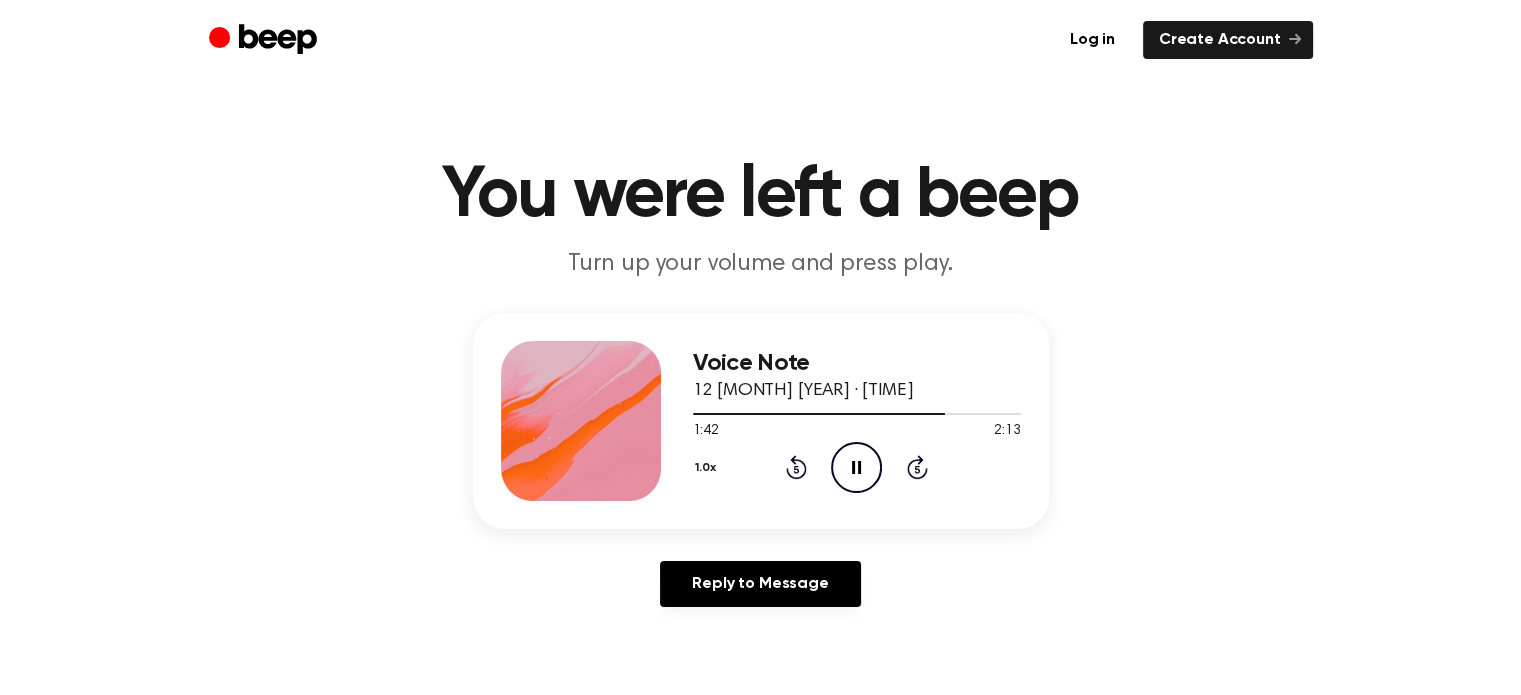 click 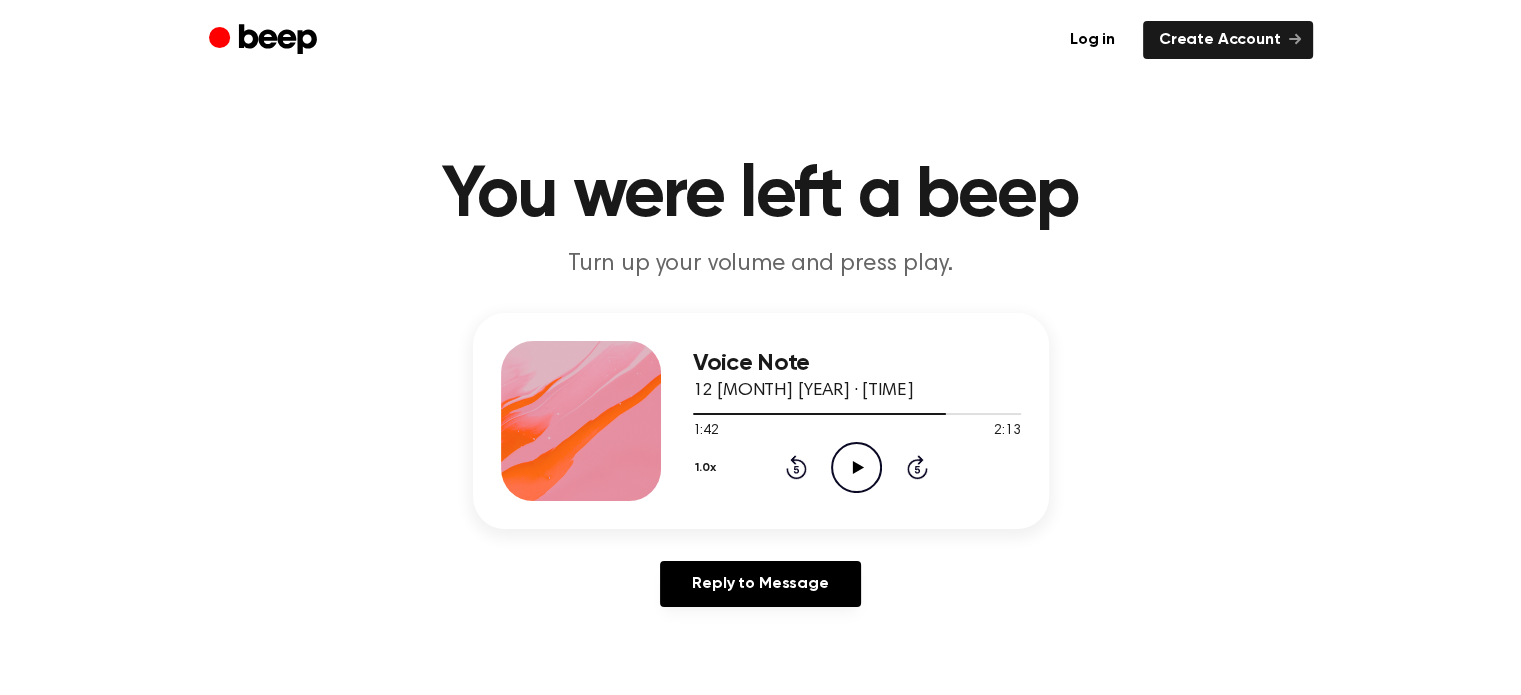 click 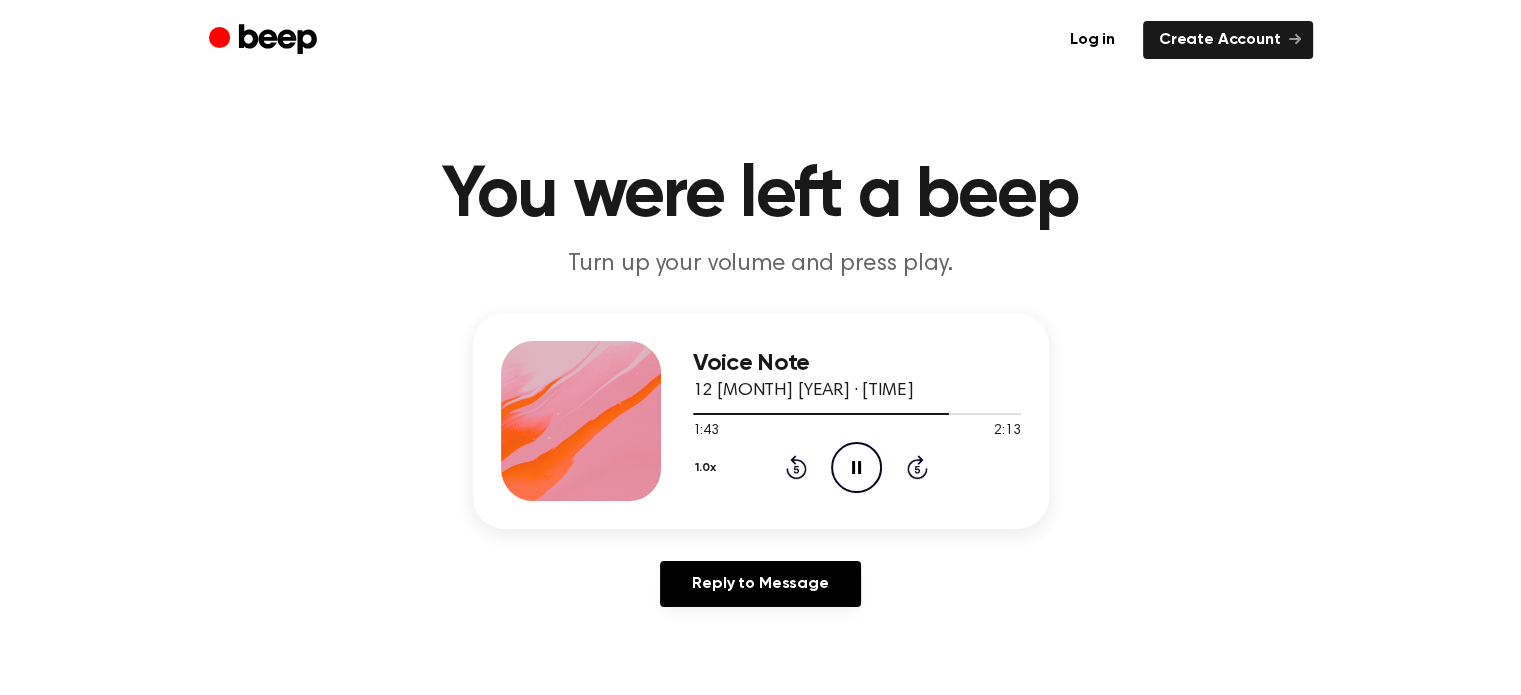click on "Pause Audio" 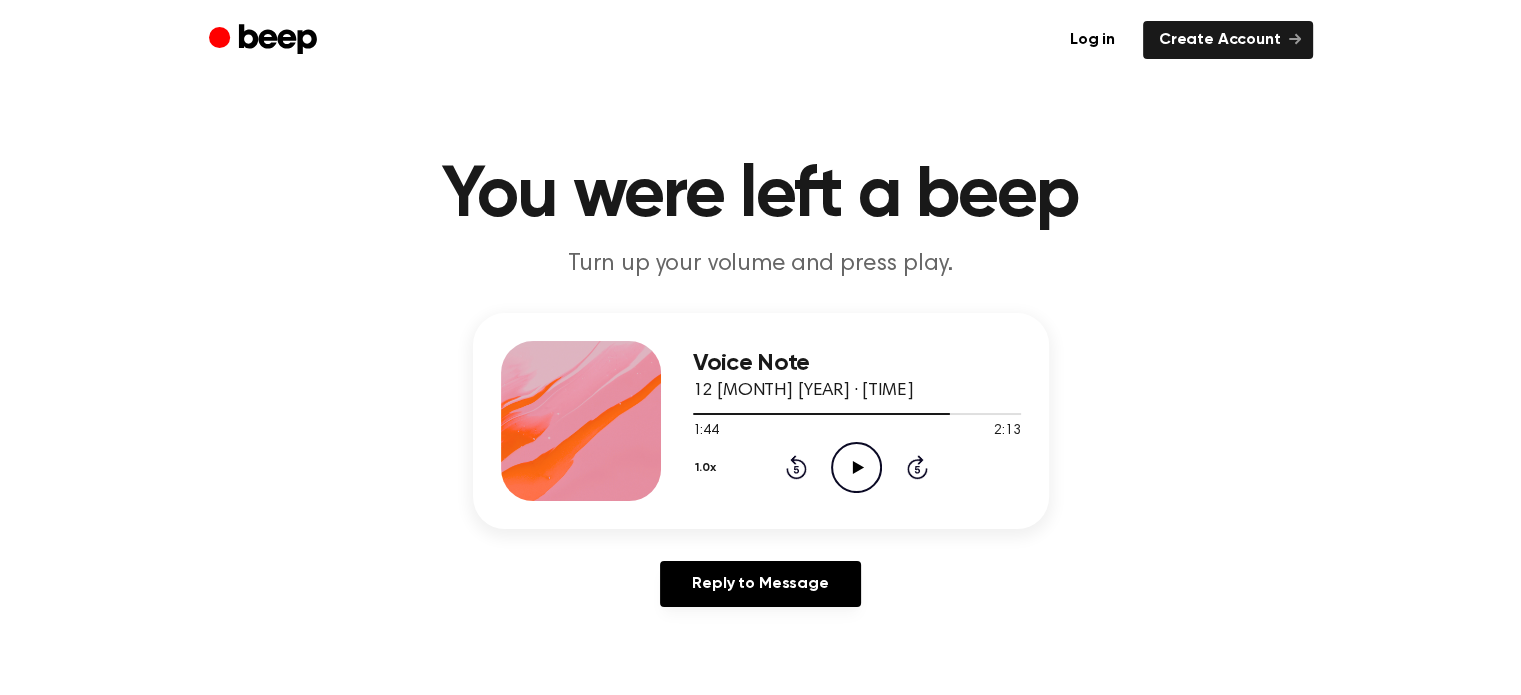 click 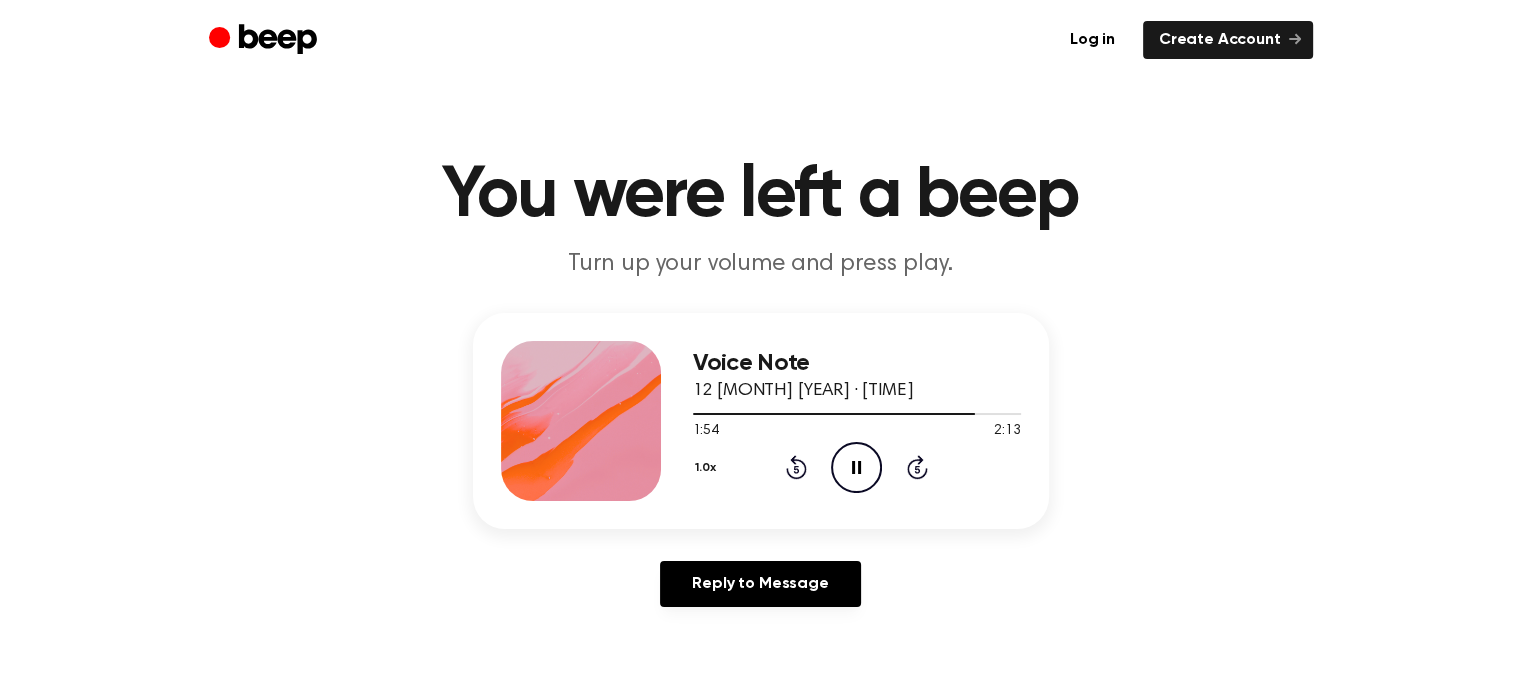 click on "Pause Audio" 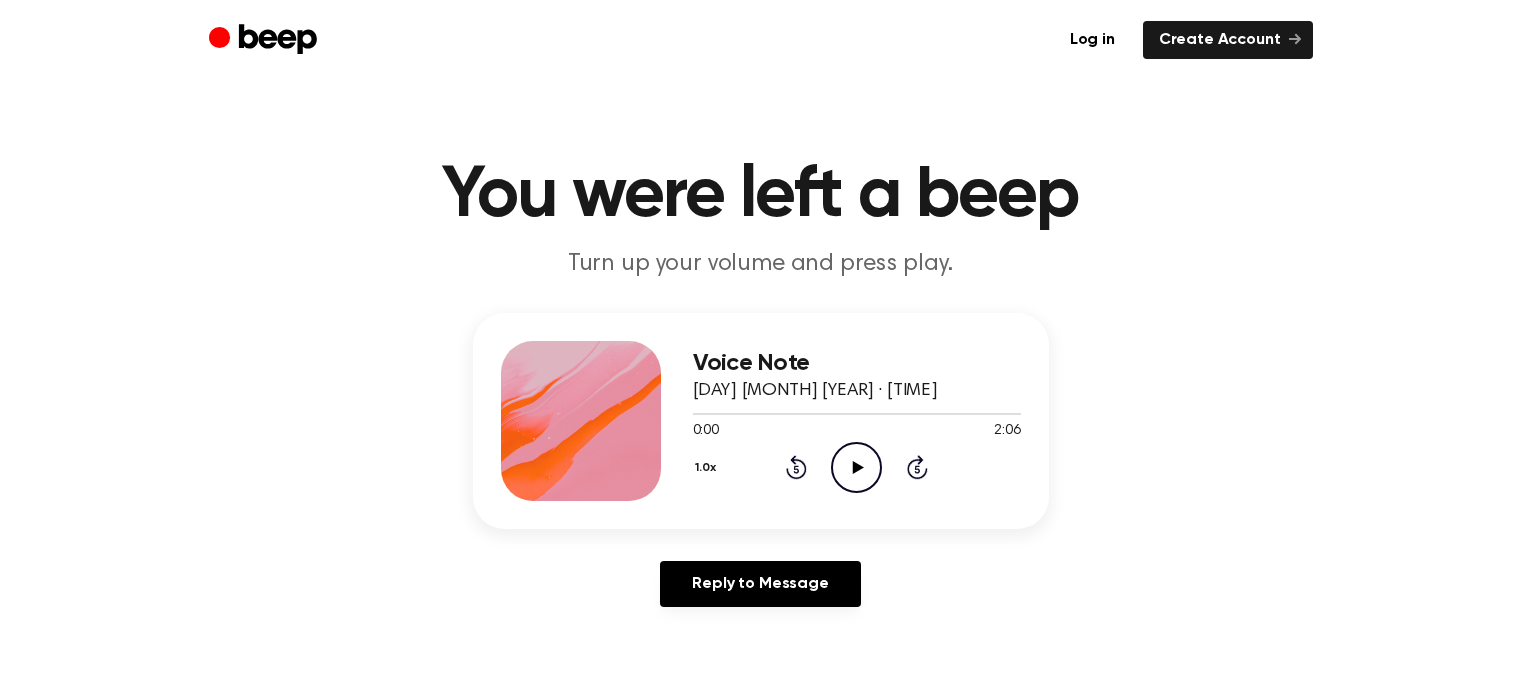 scroll, scrollTop: 0, scrollLeft: 0, axis: both 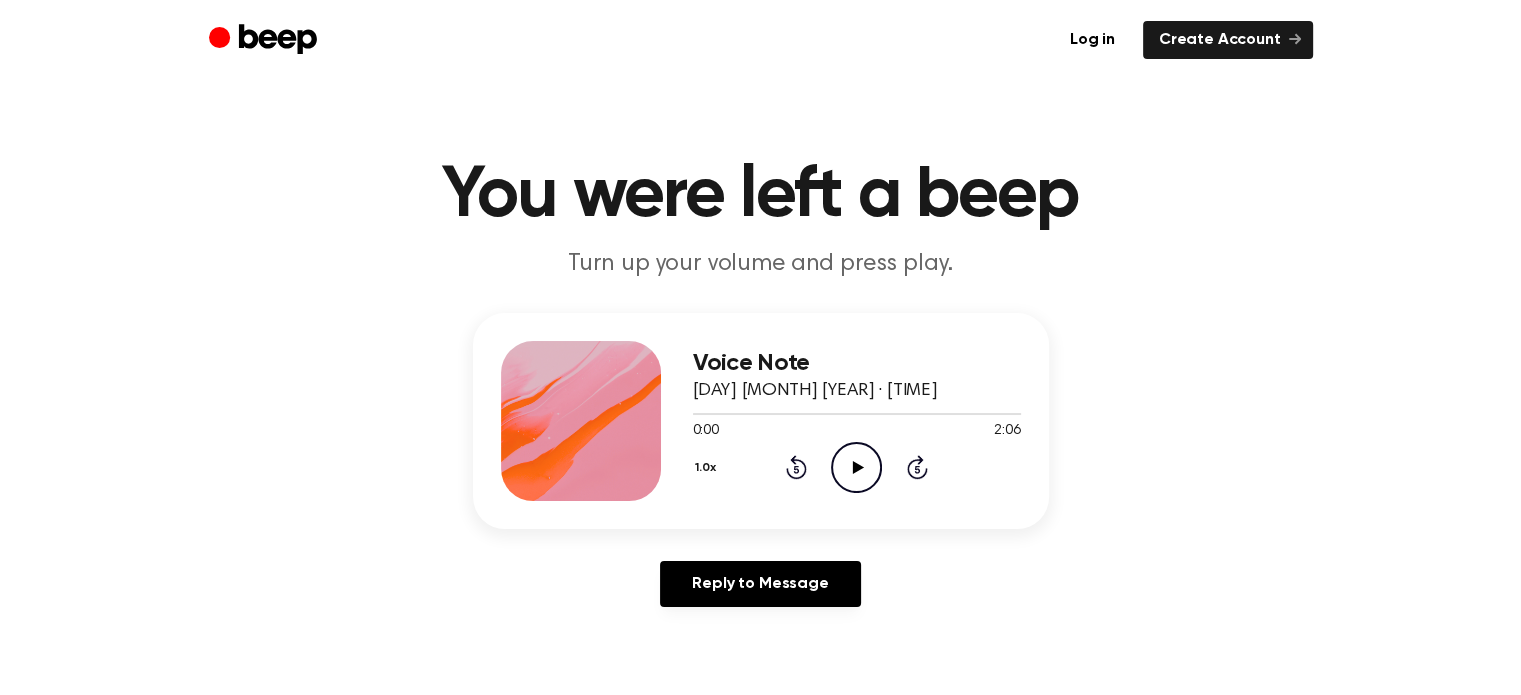 click on "Play Audio" 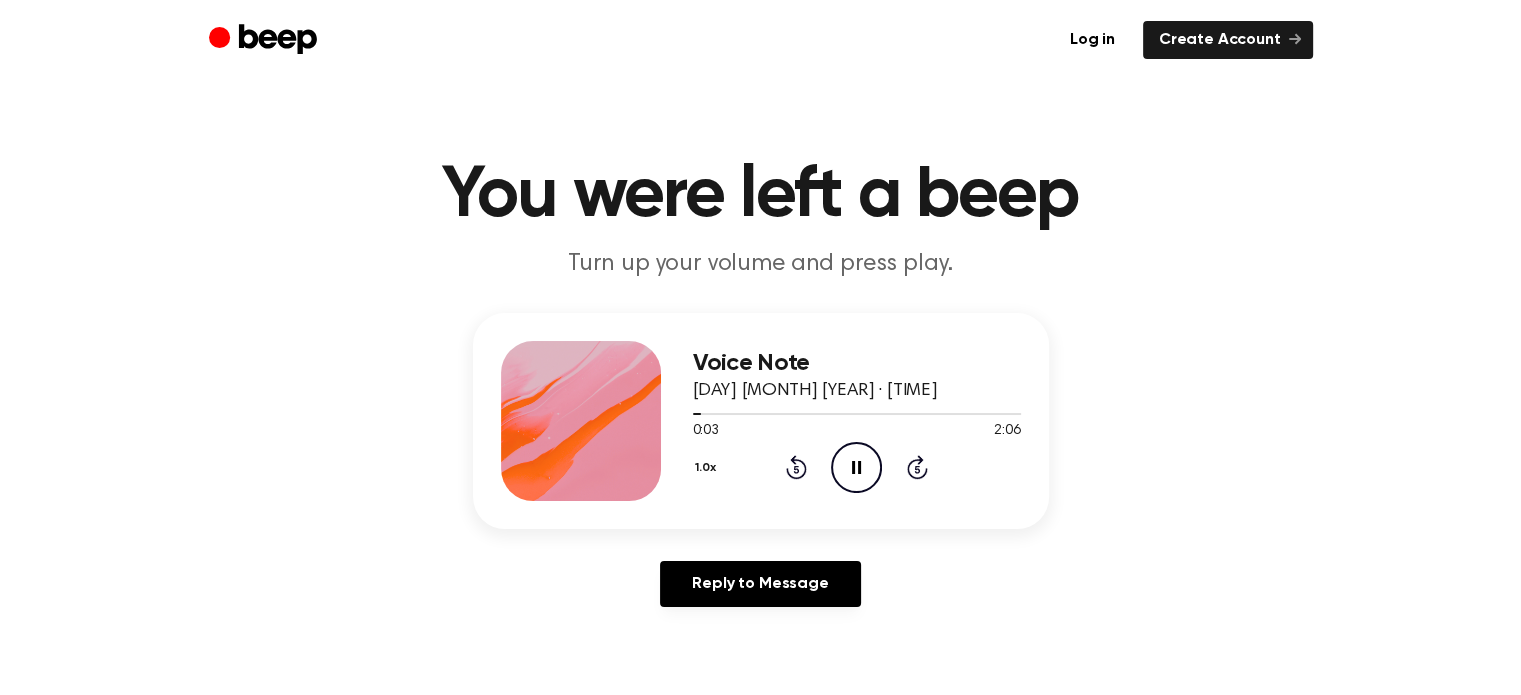 click on "Pause Audio" 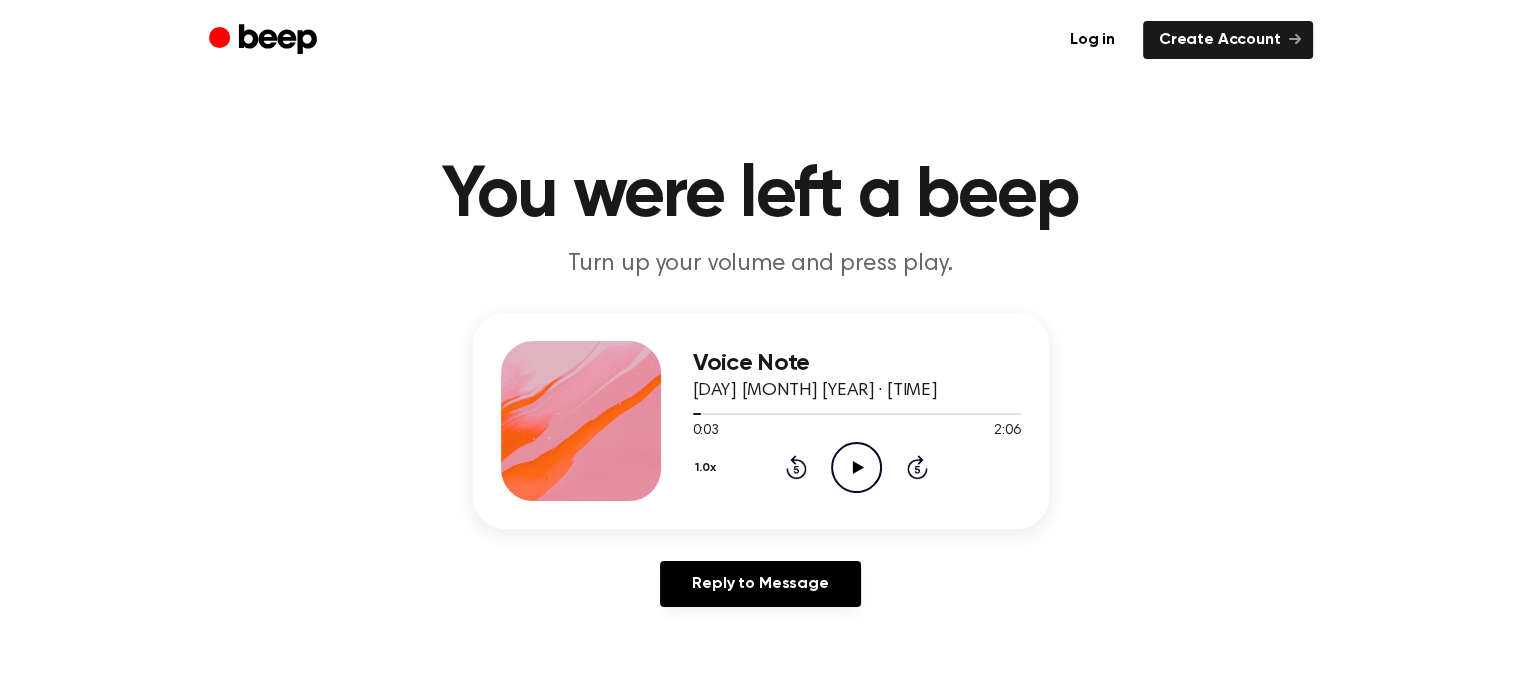click on "Play Audio" 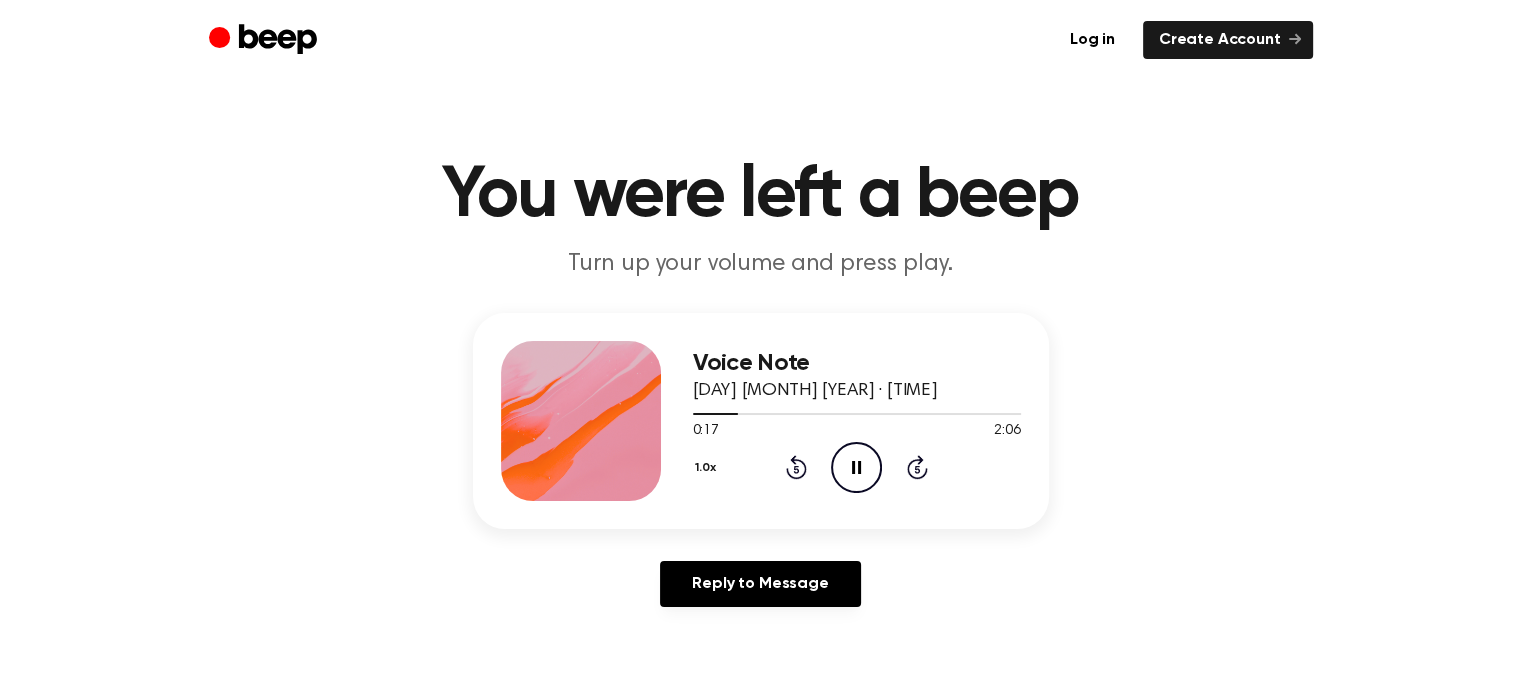 click on "Pause Audio" 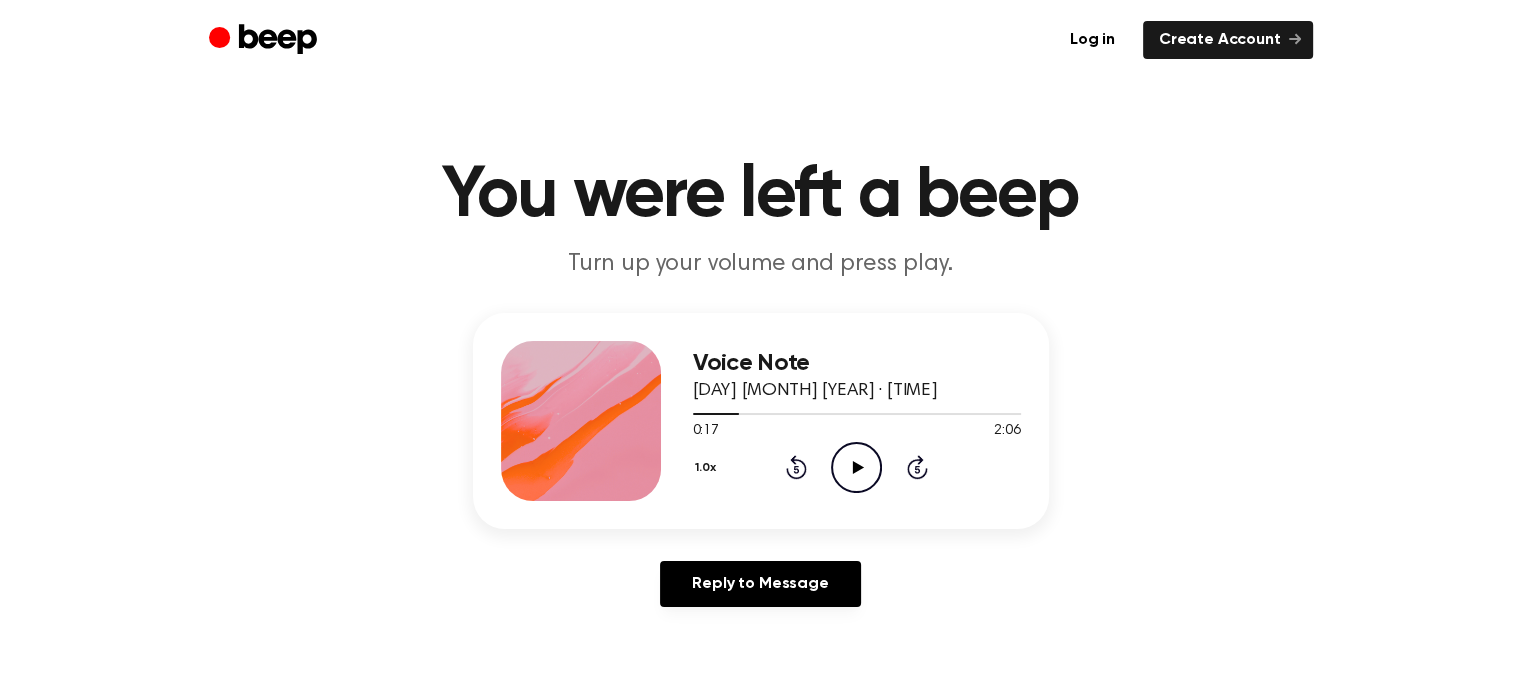 click on "Play Audio" 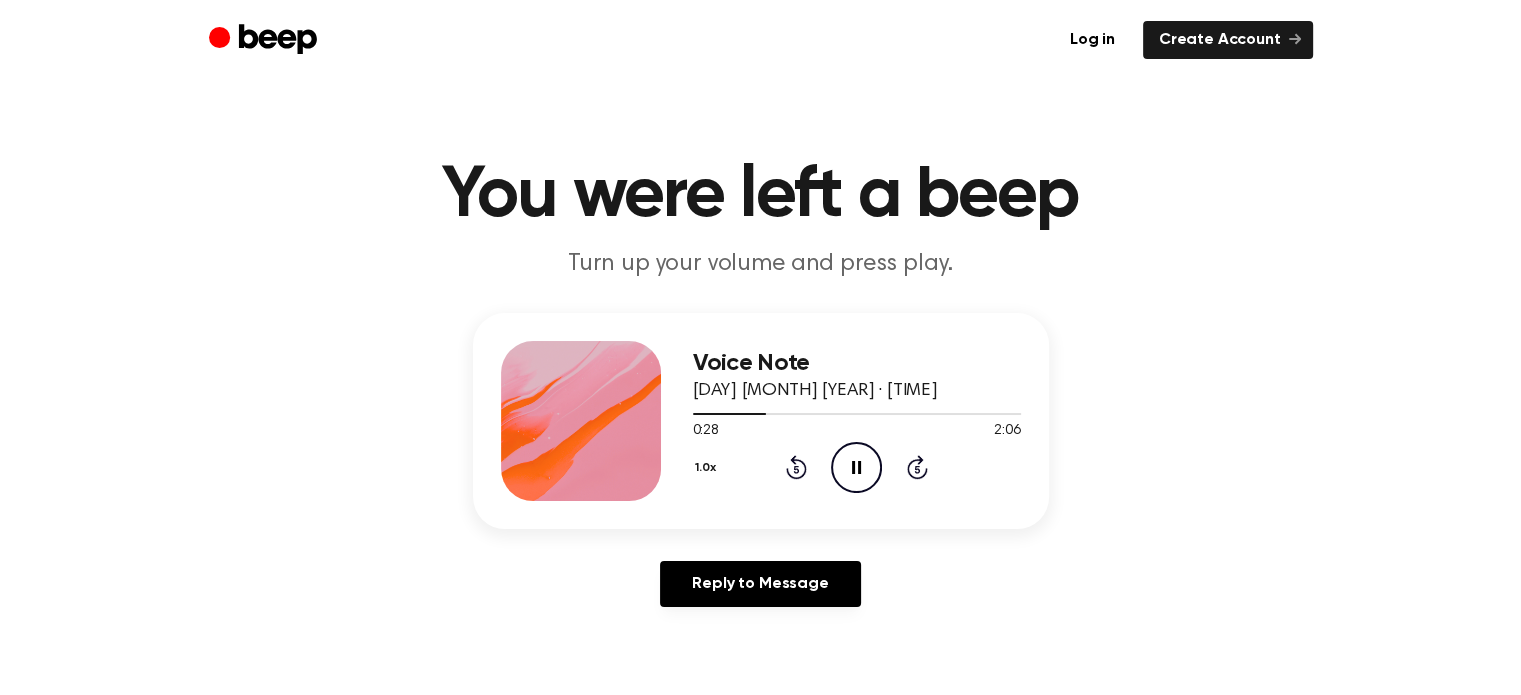click 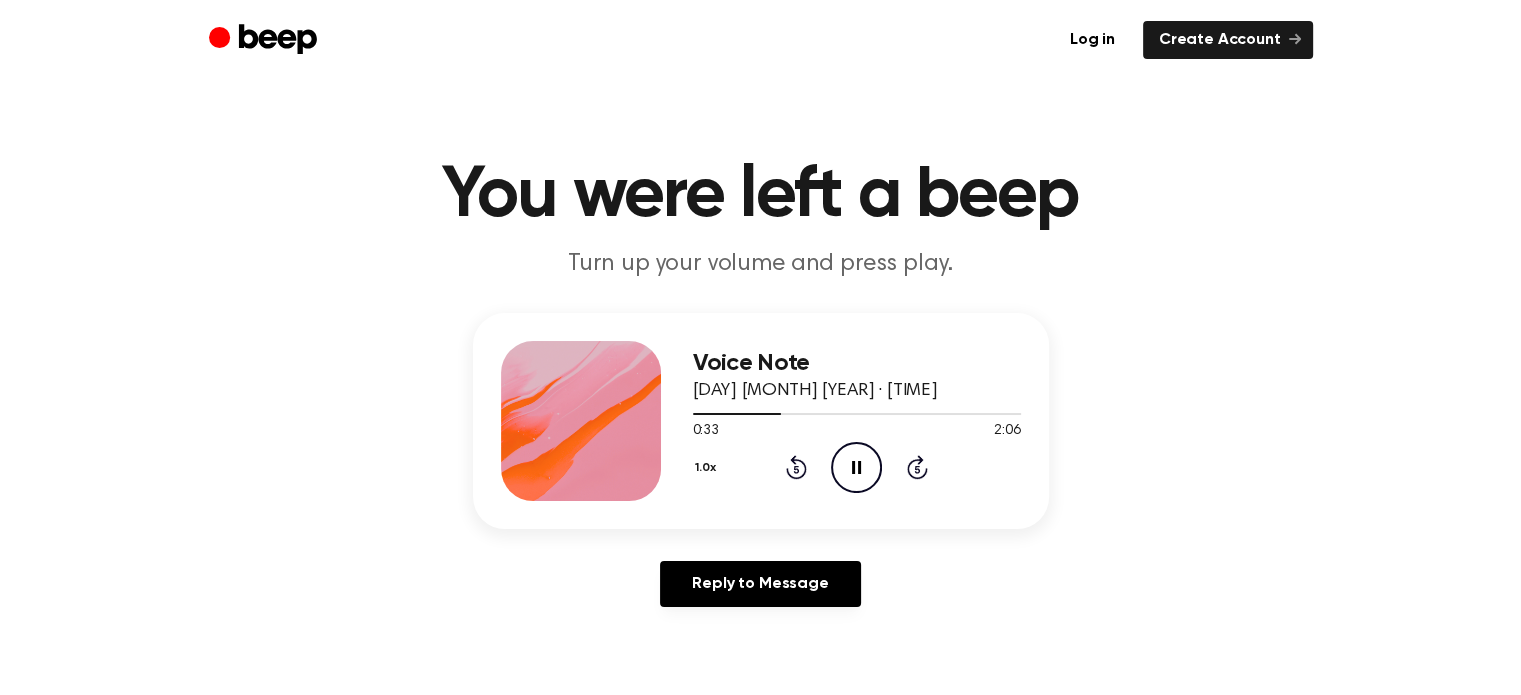 click 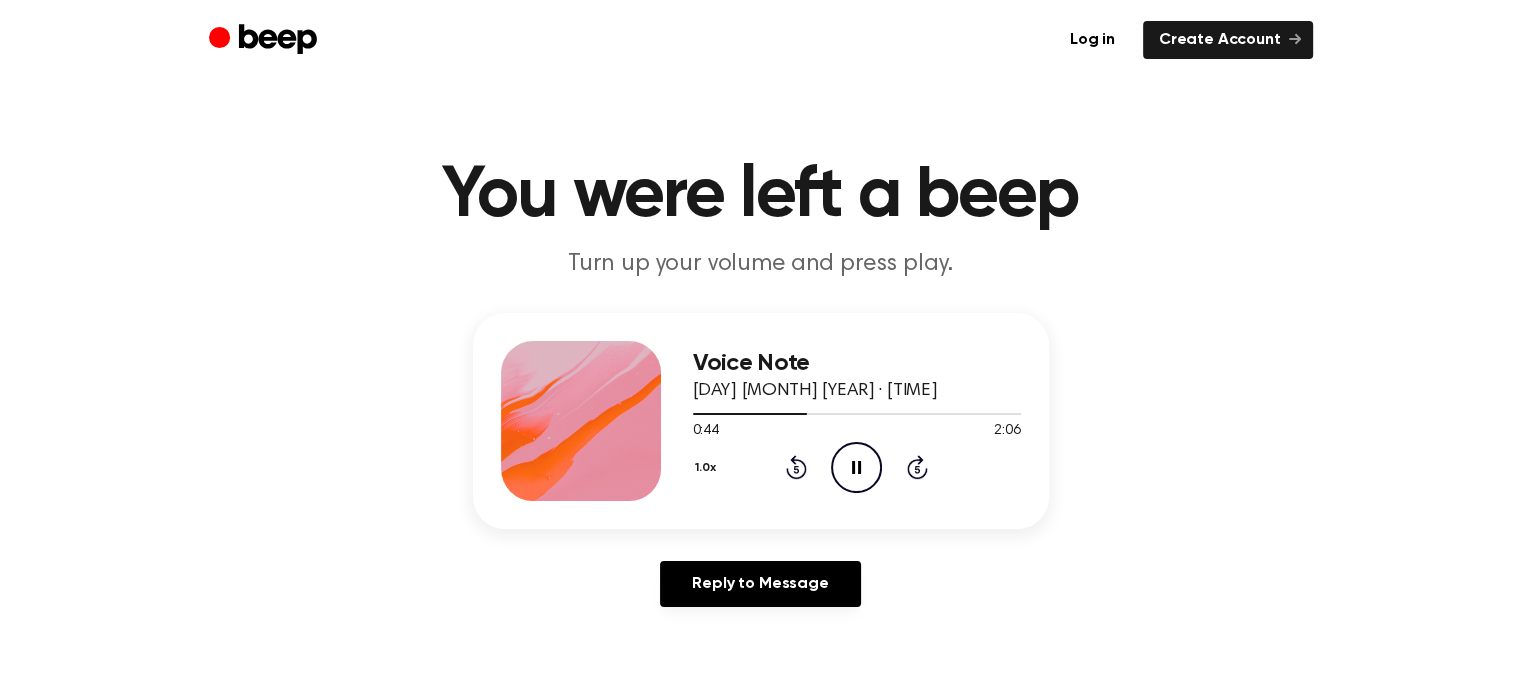 click 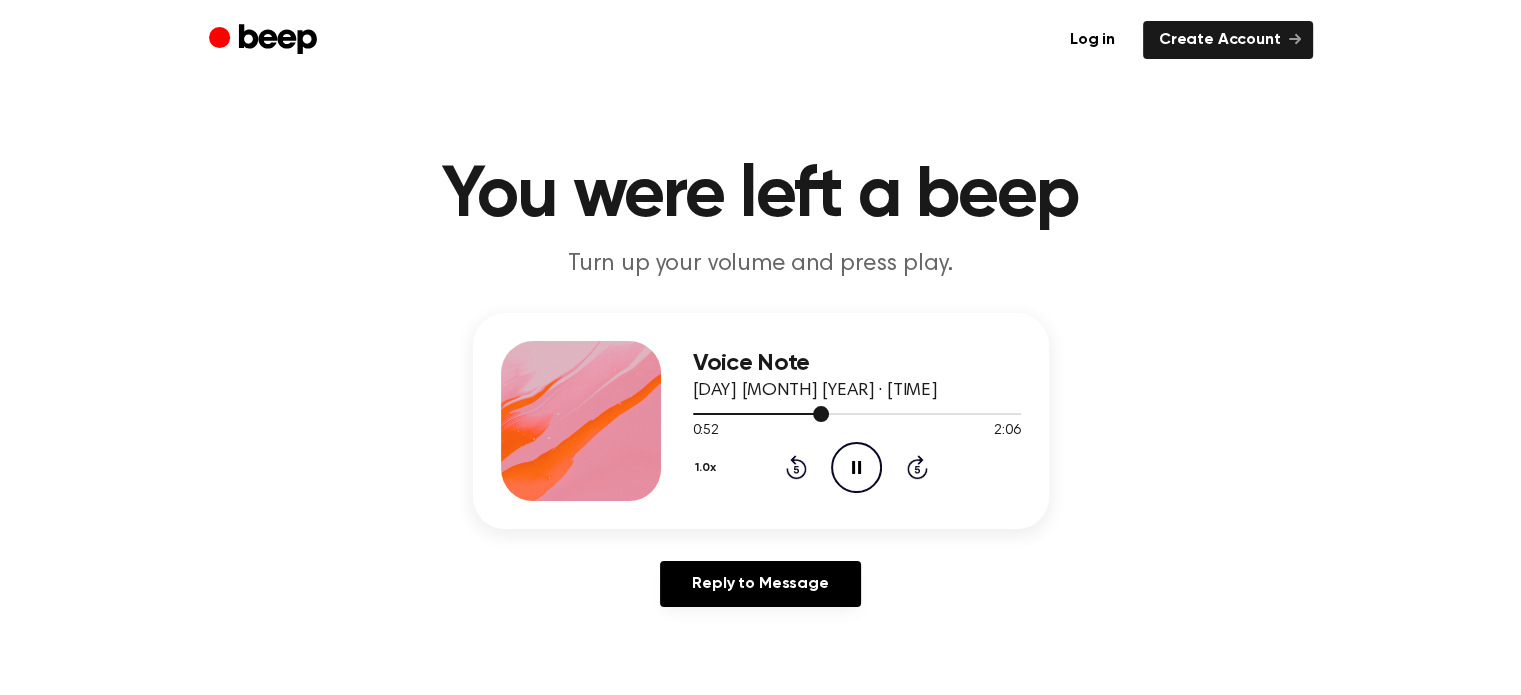 click at bounding box center (857, 414) 